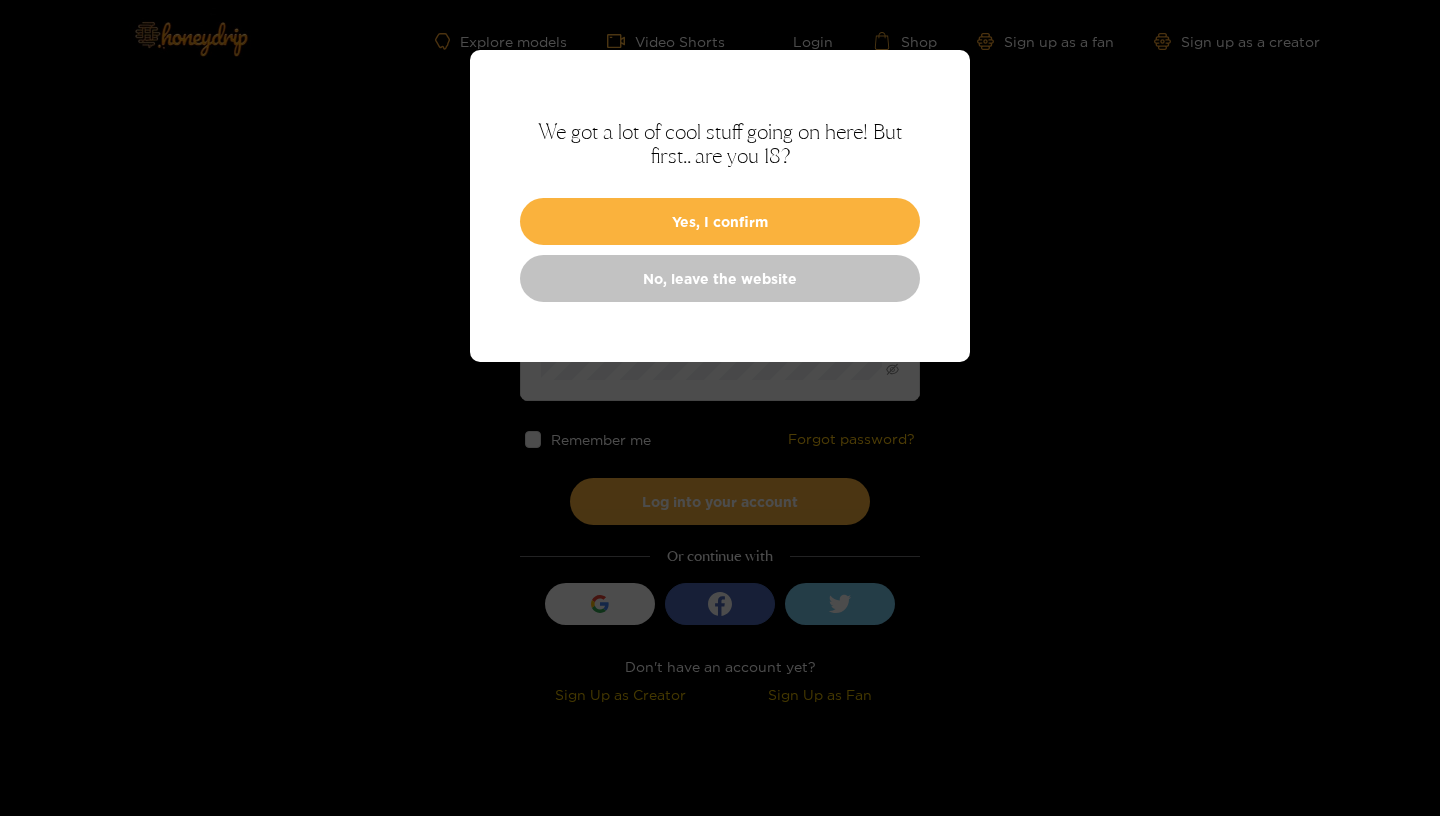 scroll, scrollTop: 0, scrollLeft: 0, axis: both 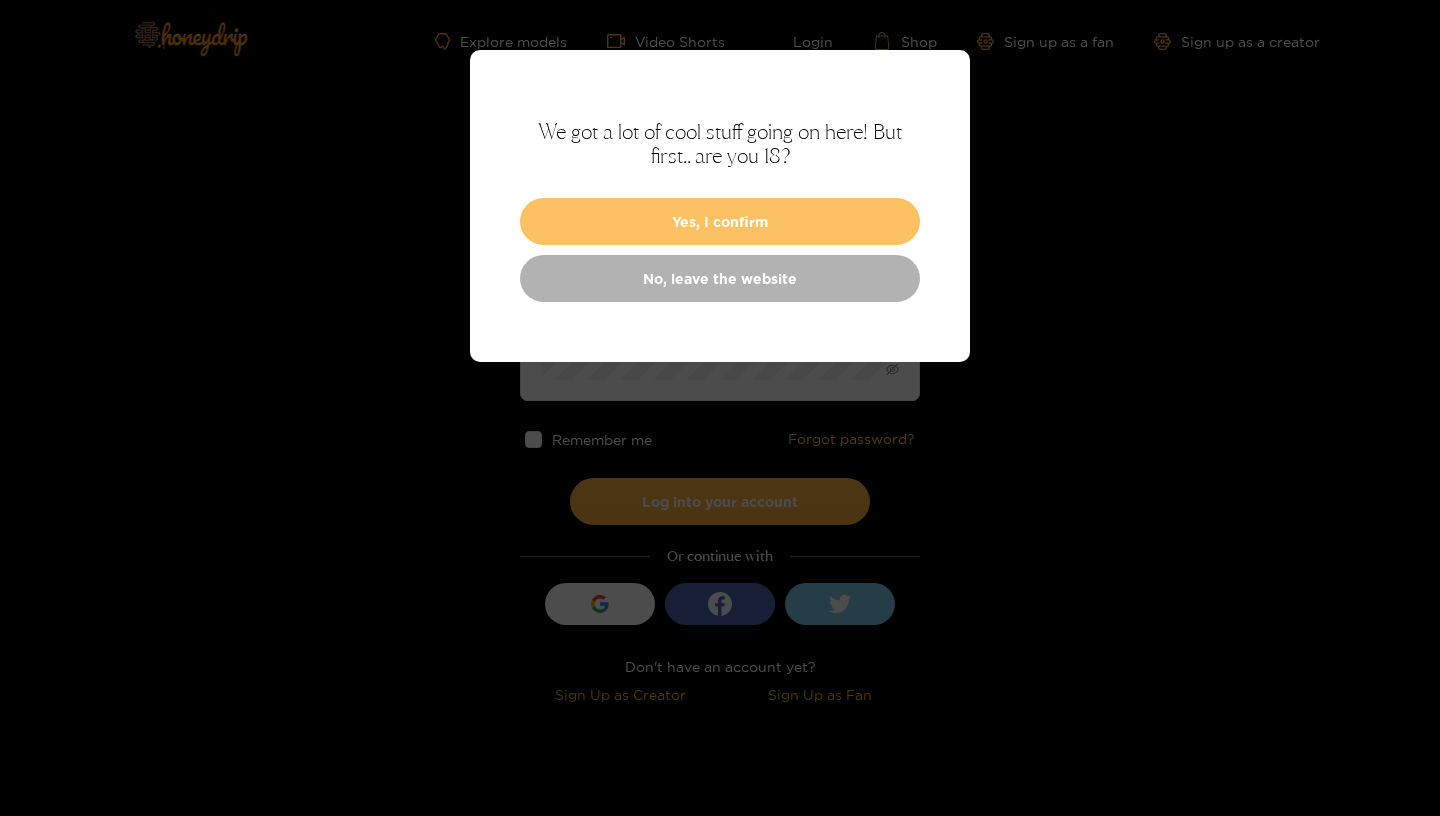 click on "Yes, I confirm" at bounding box center [720, 221] 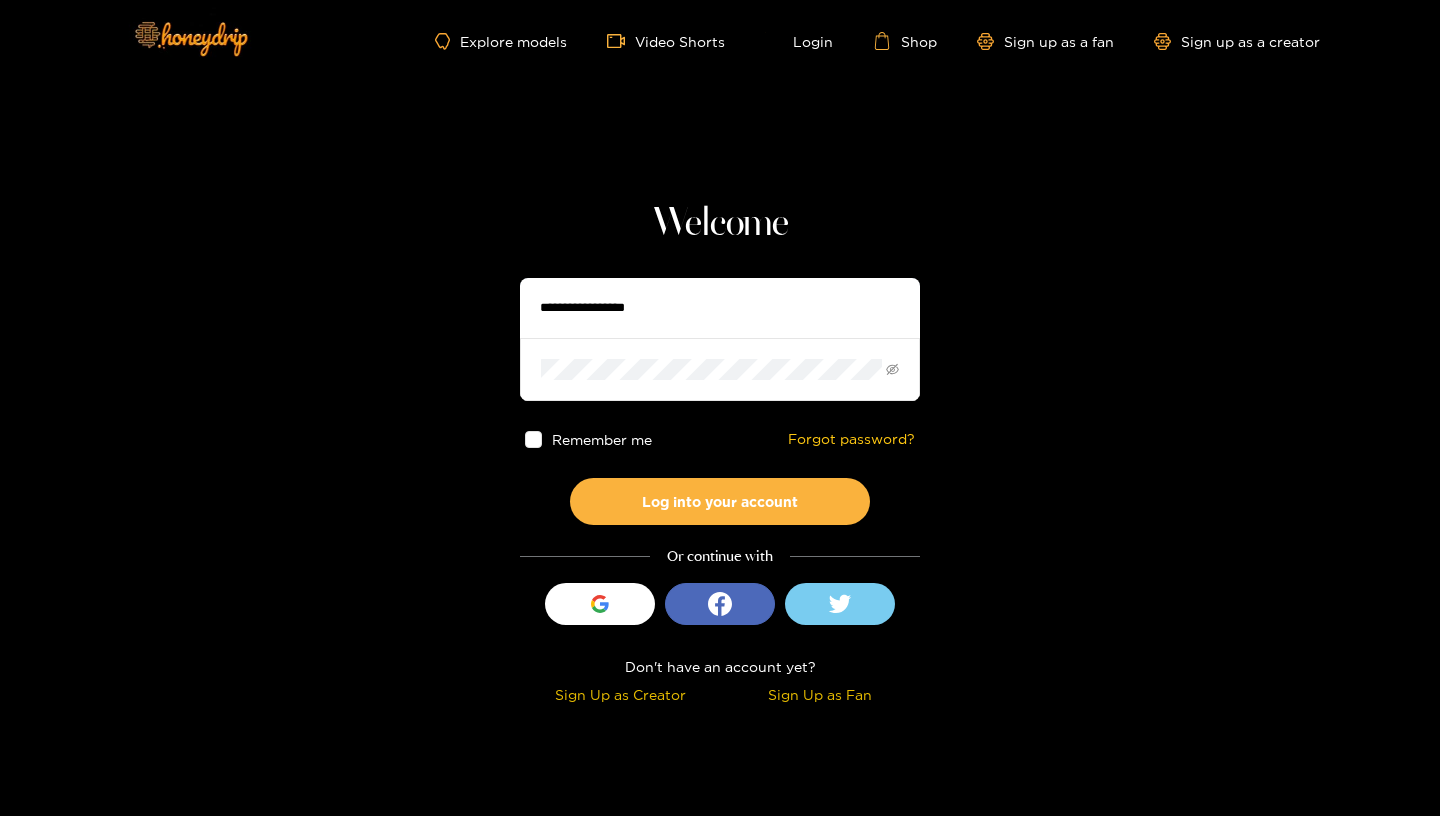 click at bounding box center (720, 308) 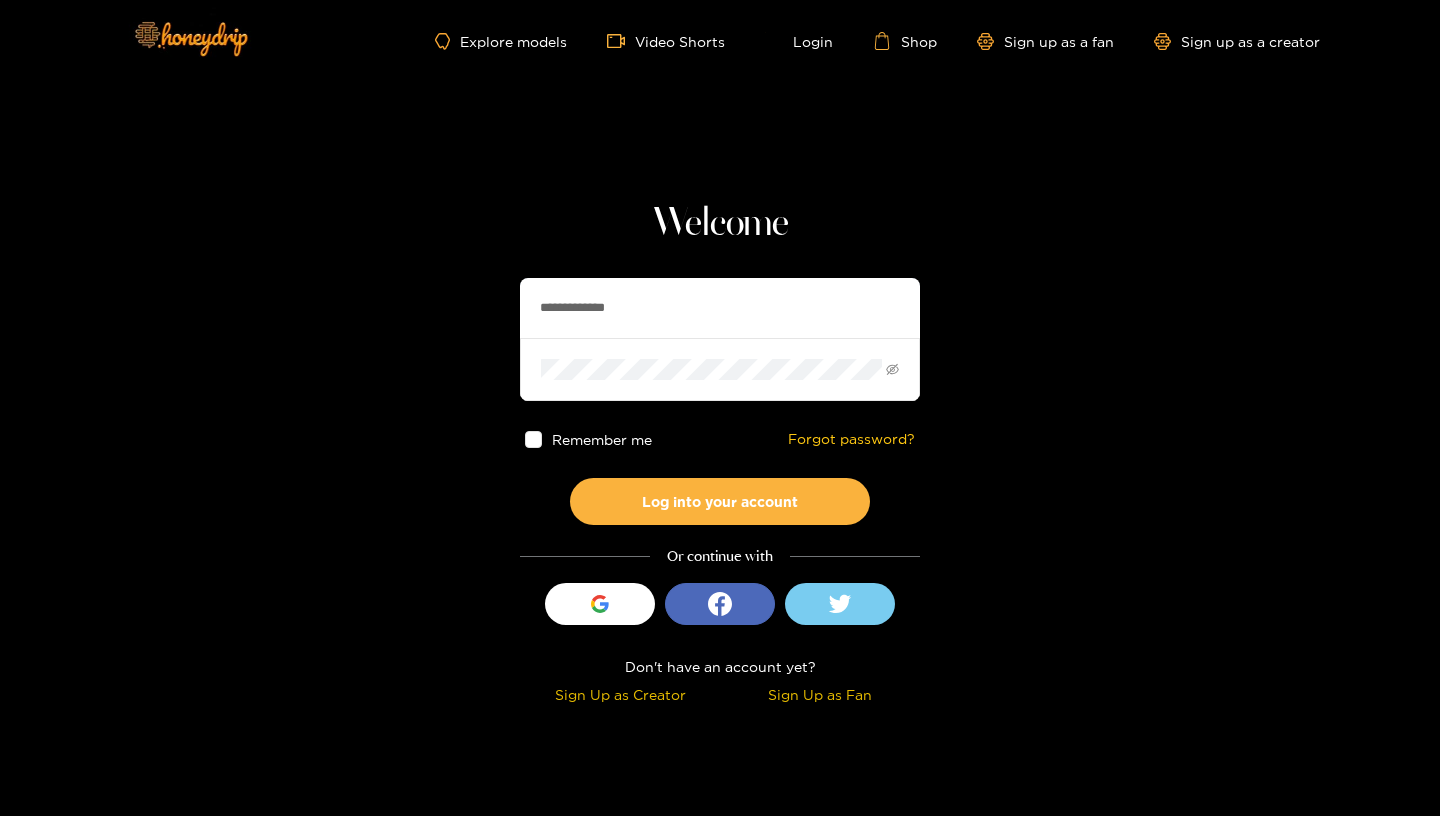 type on "**********" 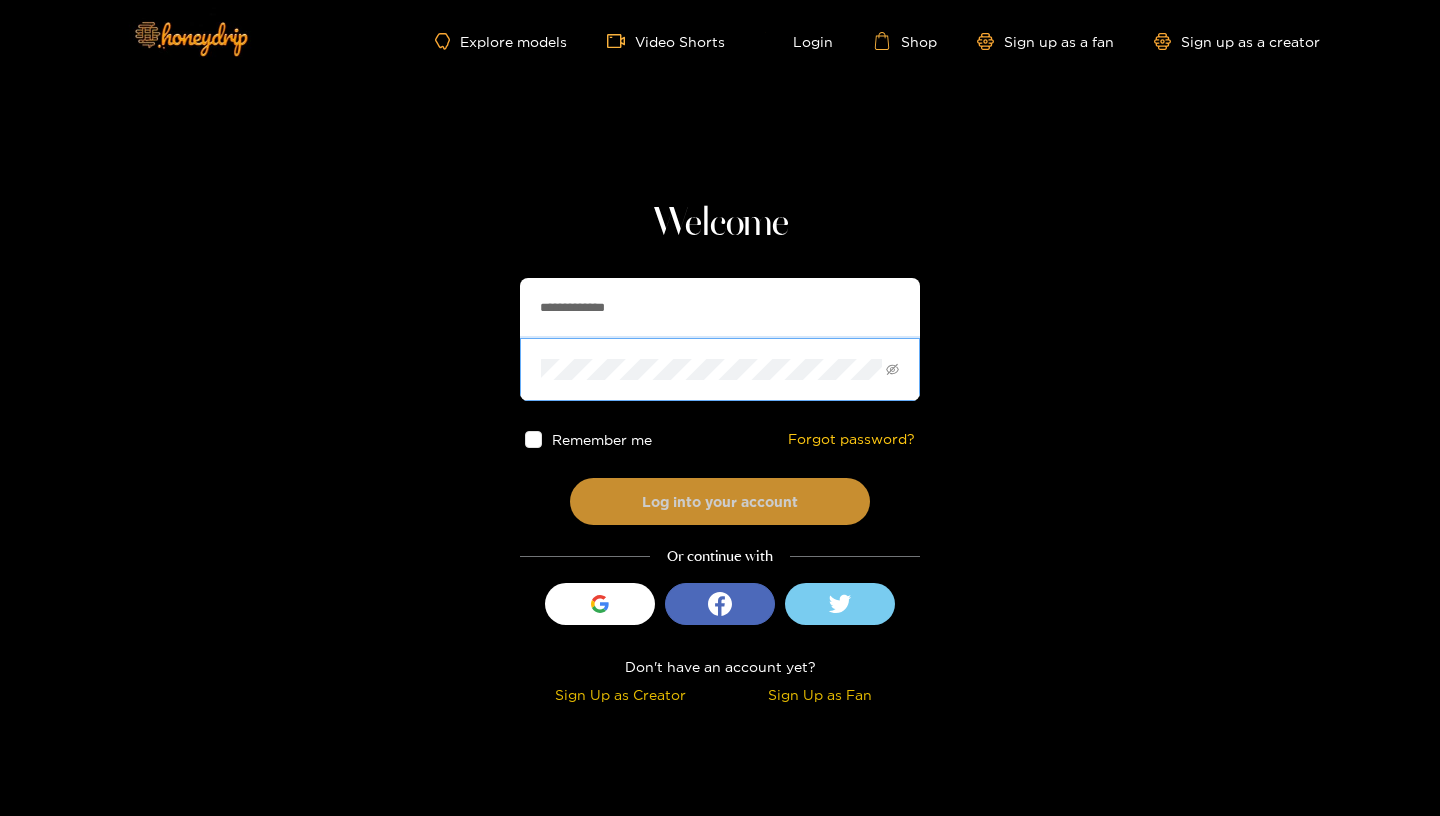 click on "Log into your account" at bounding box center [720, 501] 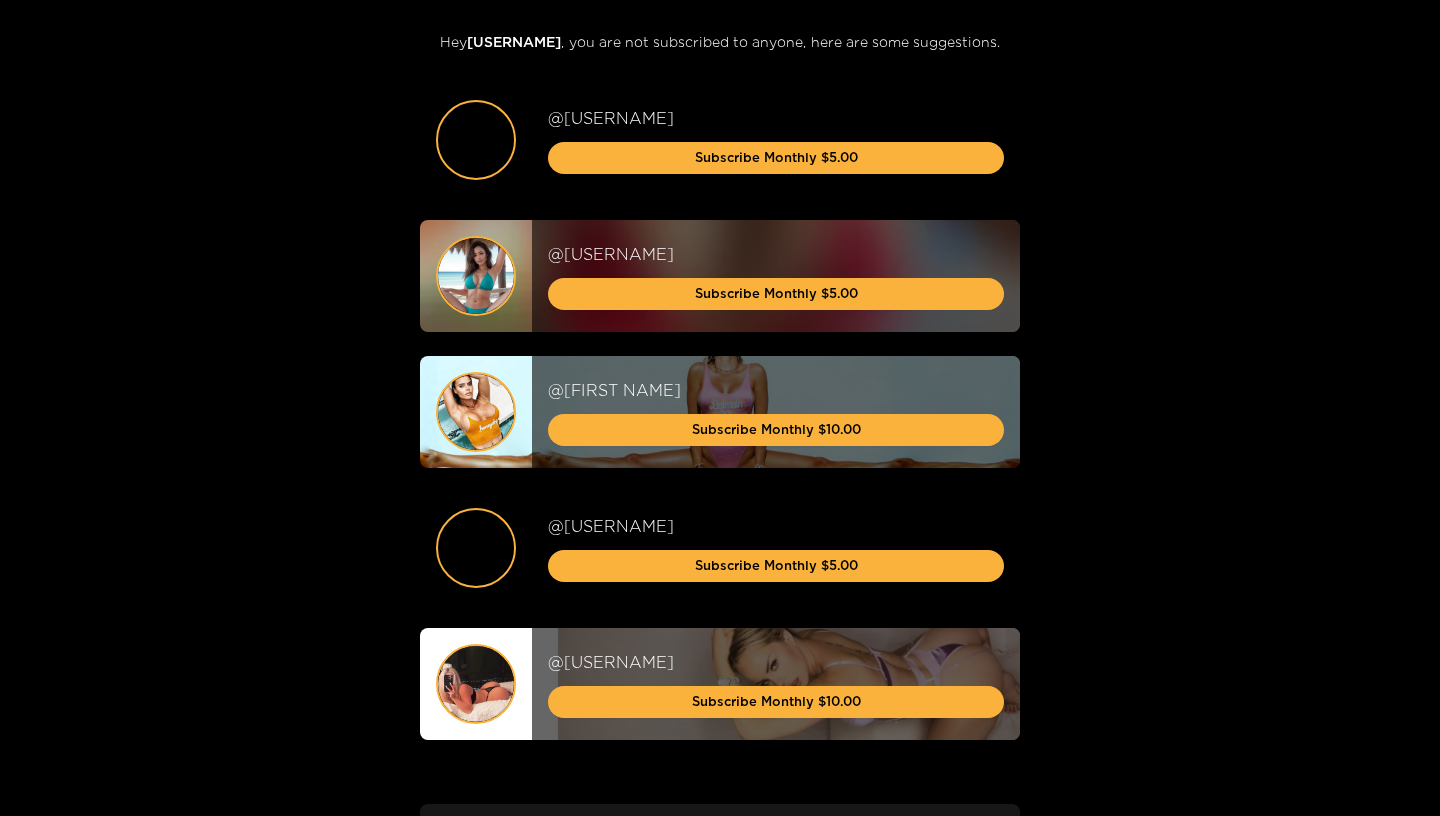 scroll, scrollTop: 0, scrollLeft: 0, axis: both 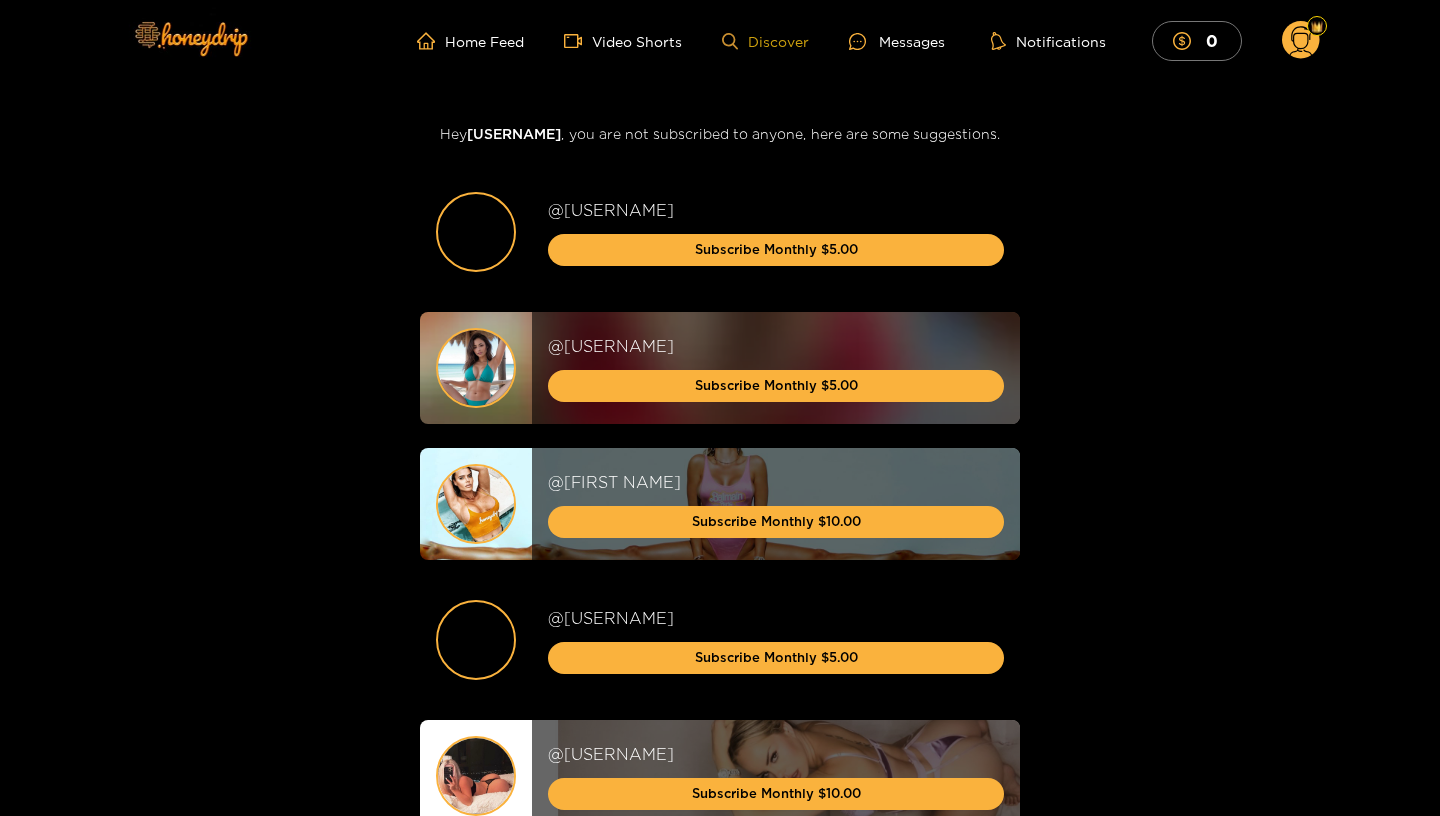 click 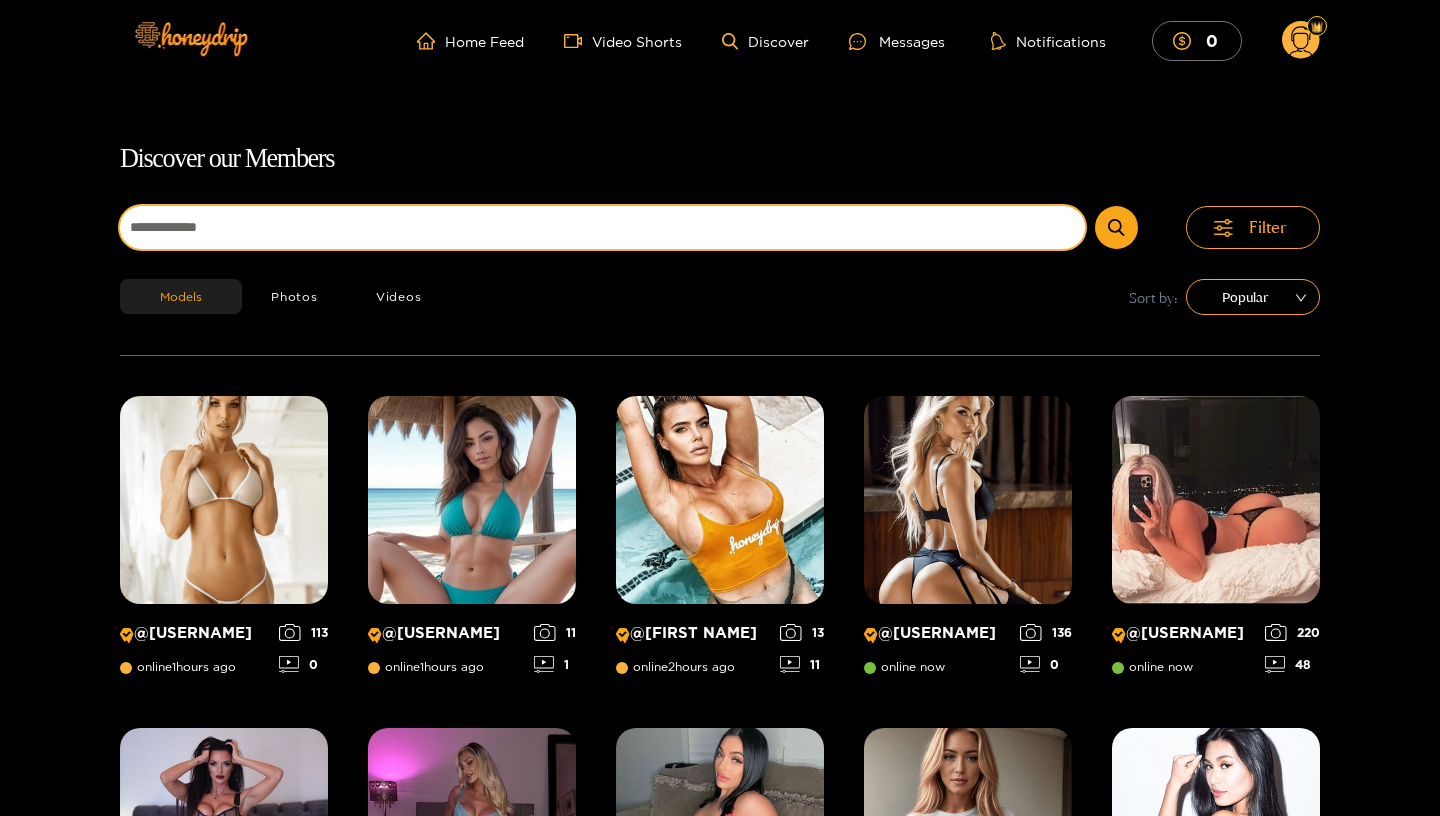 click at bounding box center [602, 227] 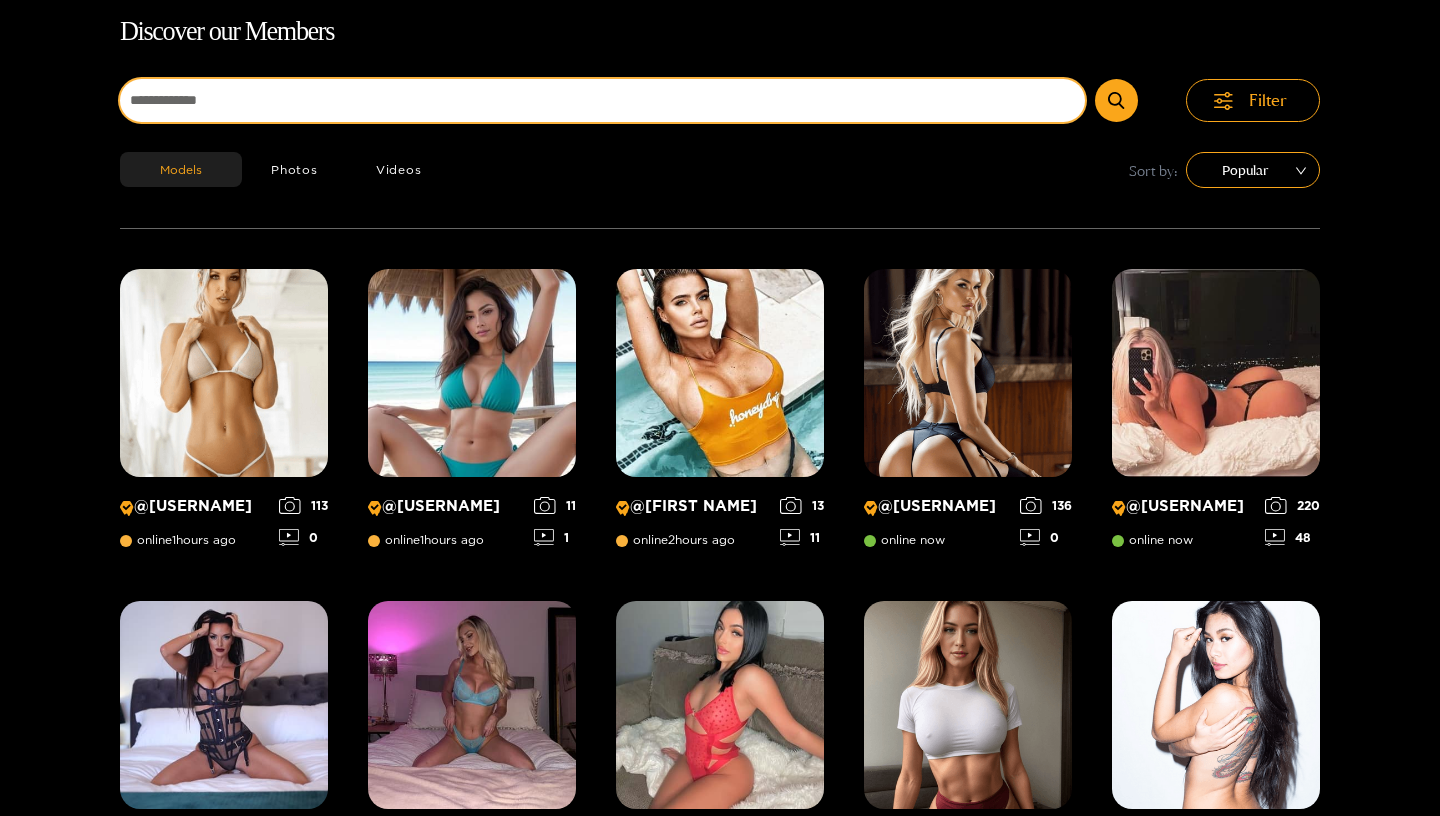 scroll, scrollTop: 128, scrollLeft: 0, axis: vertical 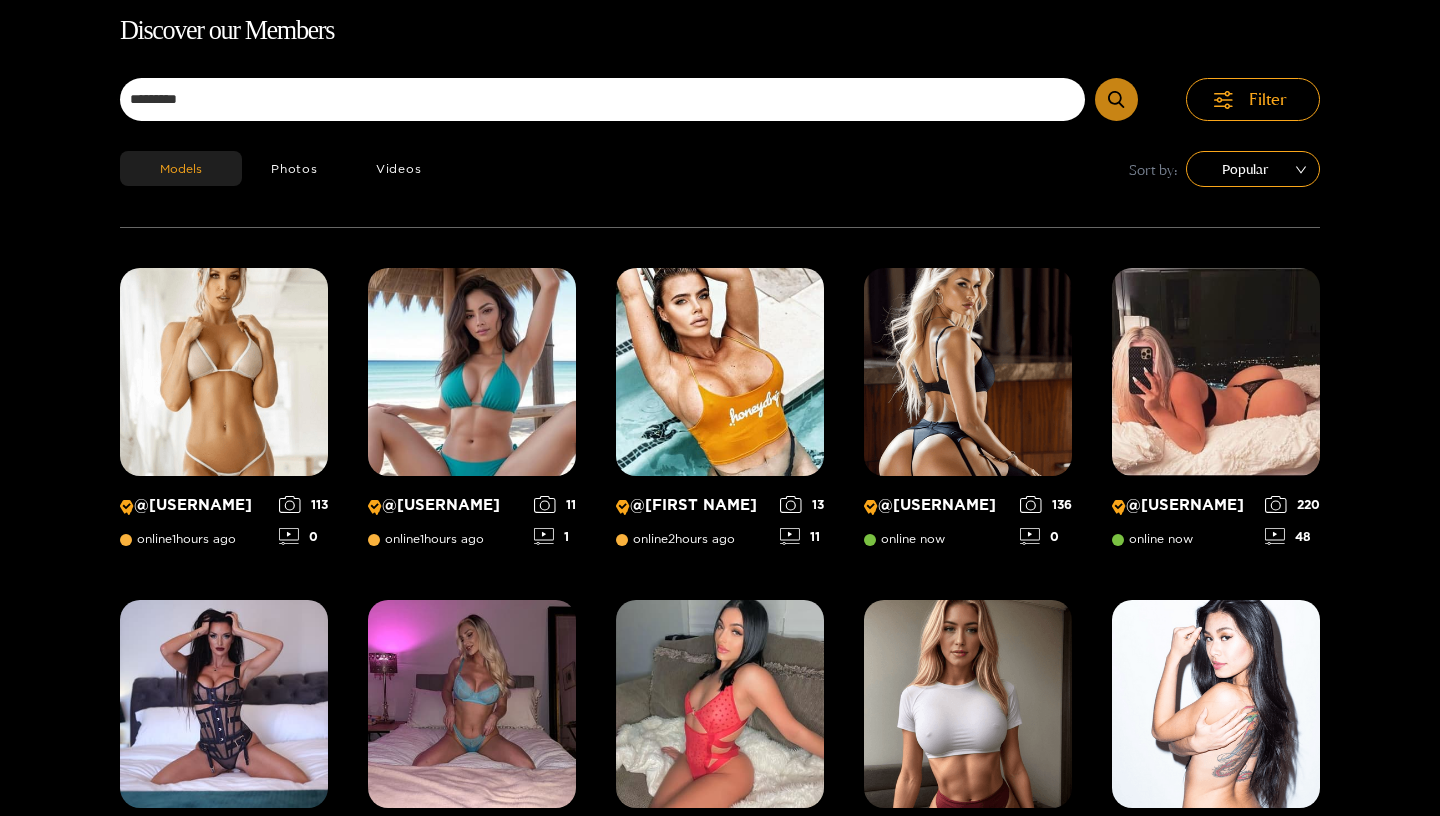 click at bounding box center (1116, 99) 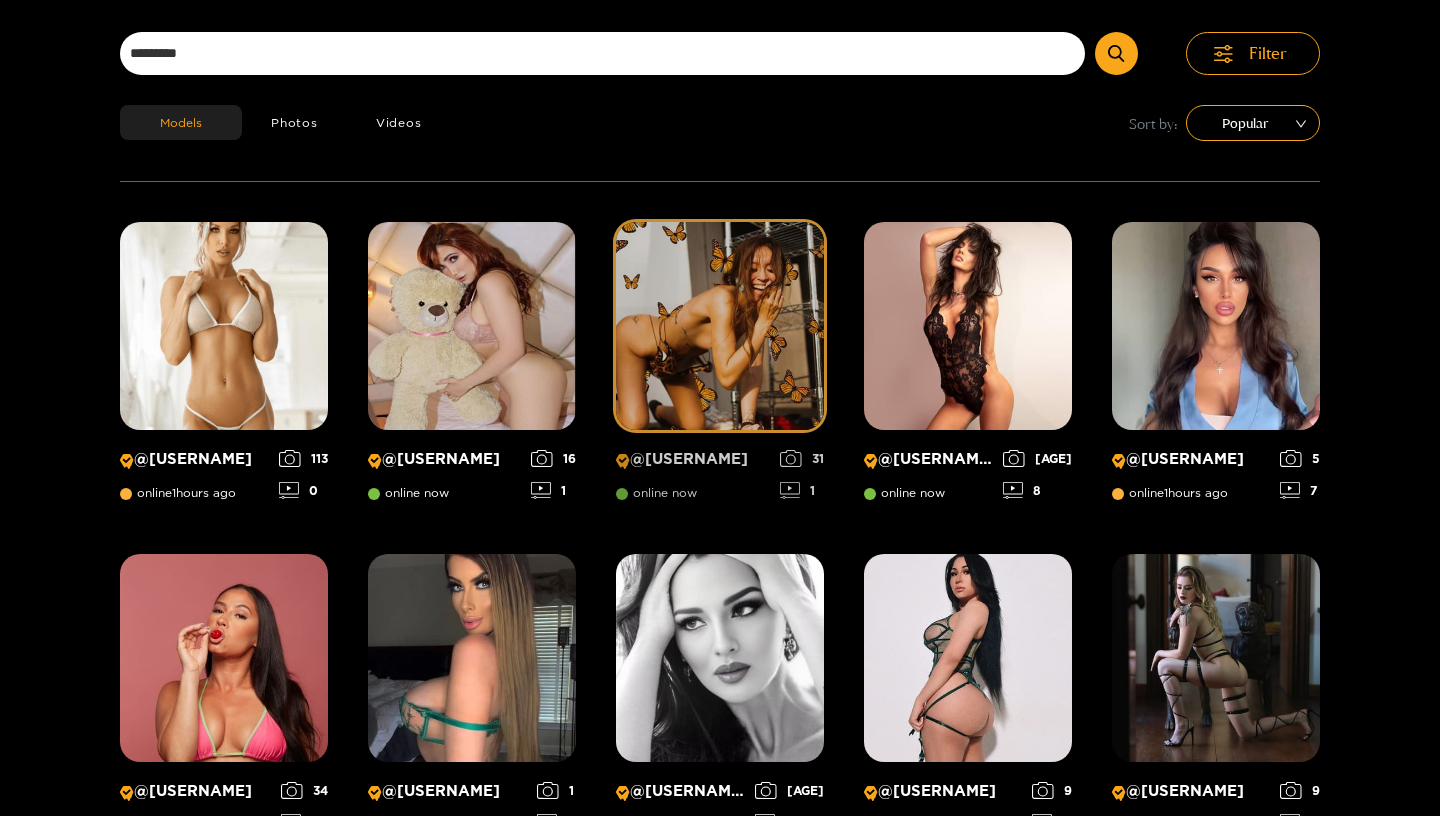 scroll, scrollTop: 0, scrollLeft: 0, axis: both 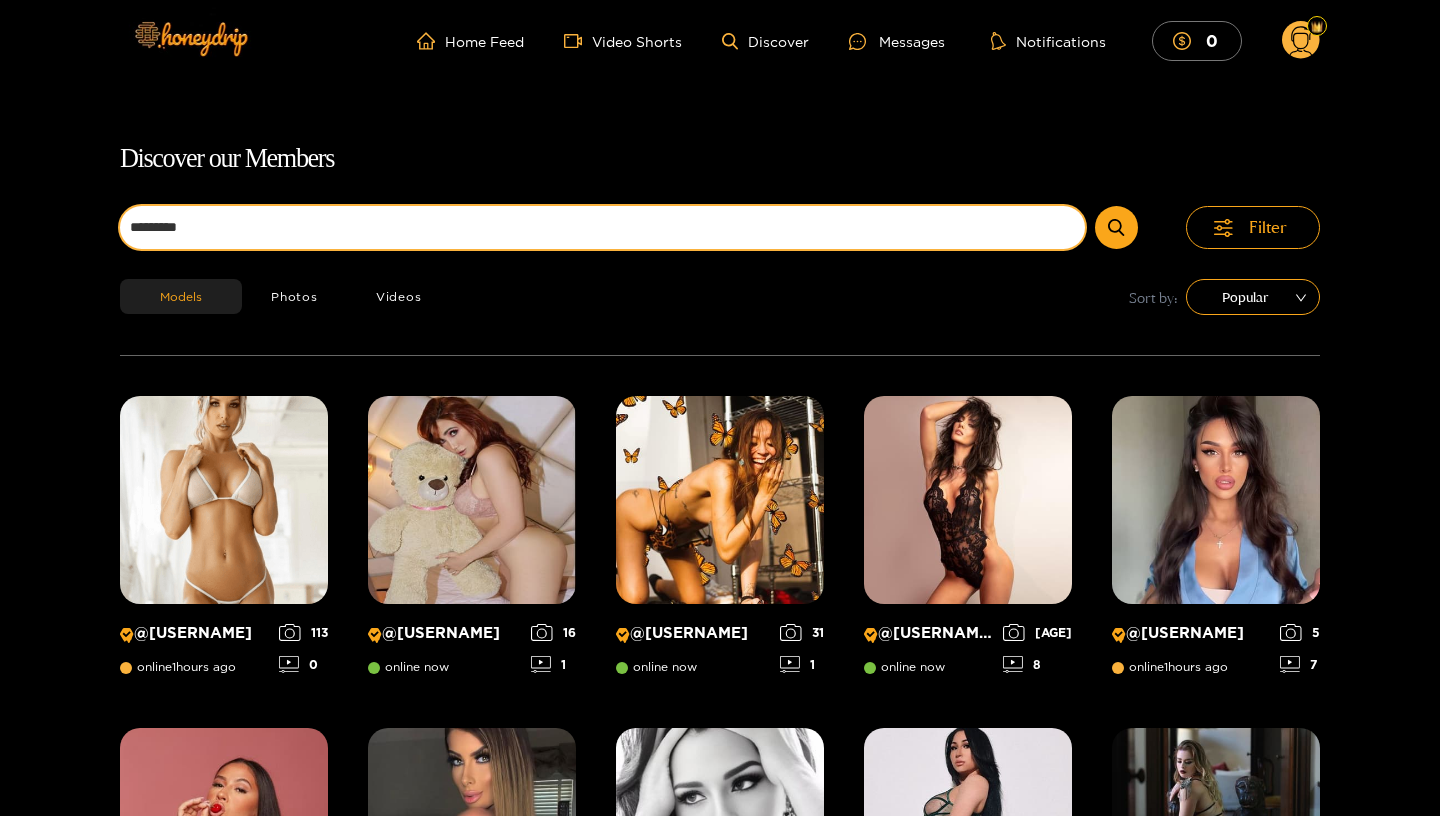 click on "*********" at bounding box center (602, 227) 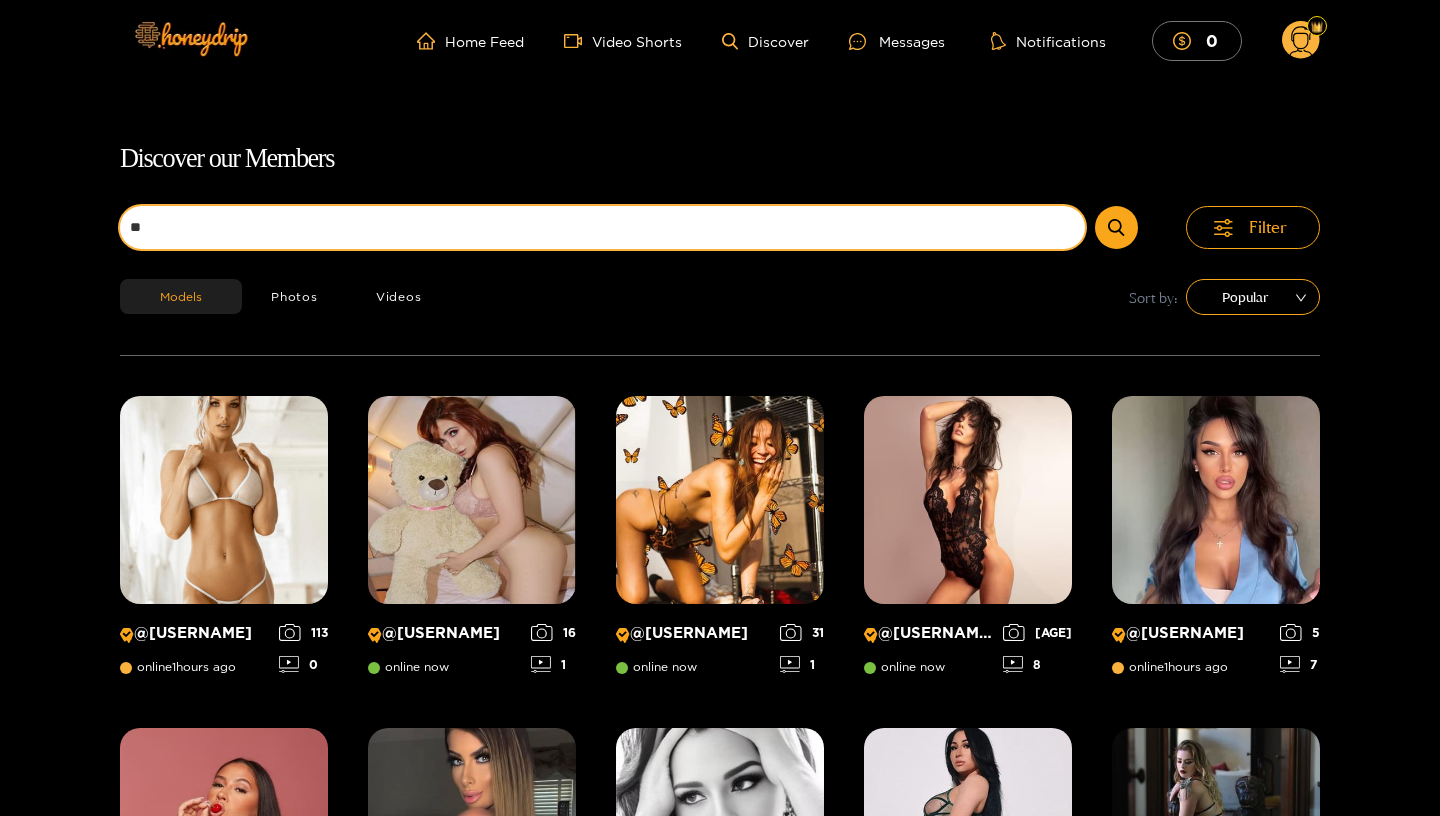 type on "*" 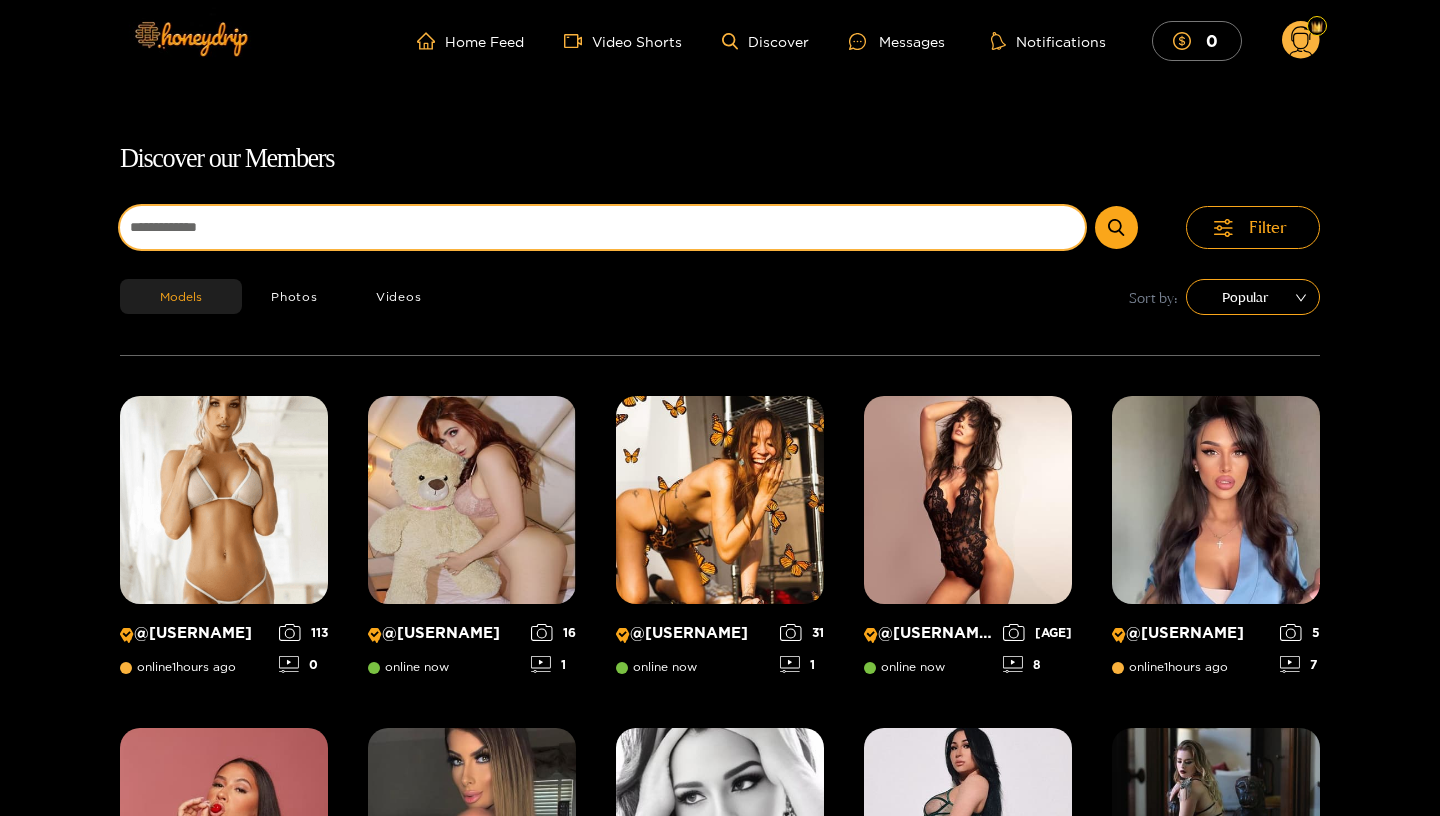 type 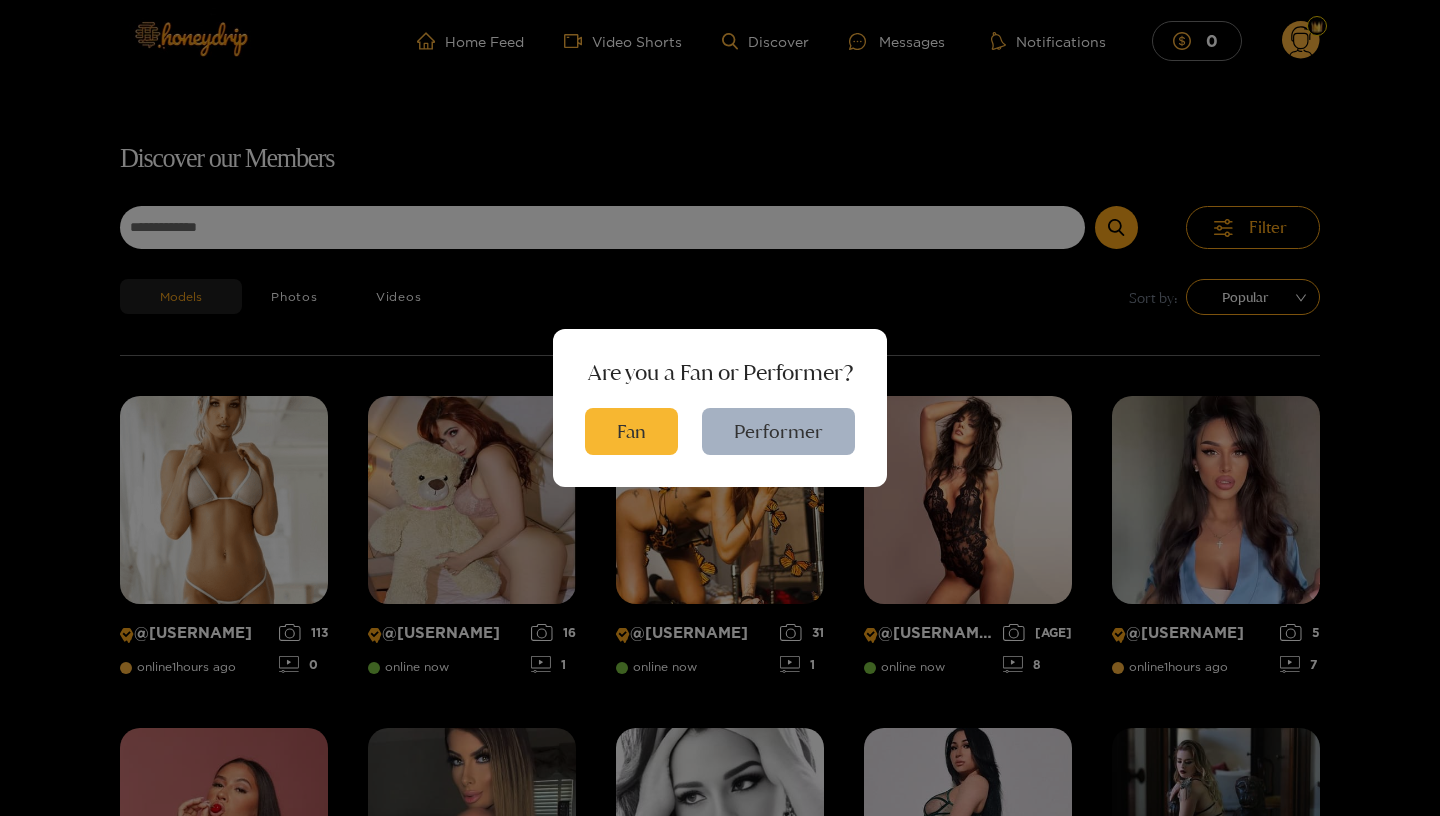 click on "Are you a Fan or Performer? Fan Performer" at bounding box center (720, 408) 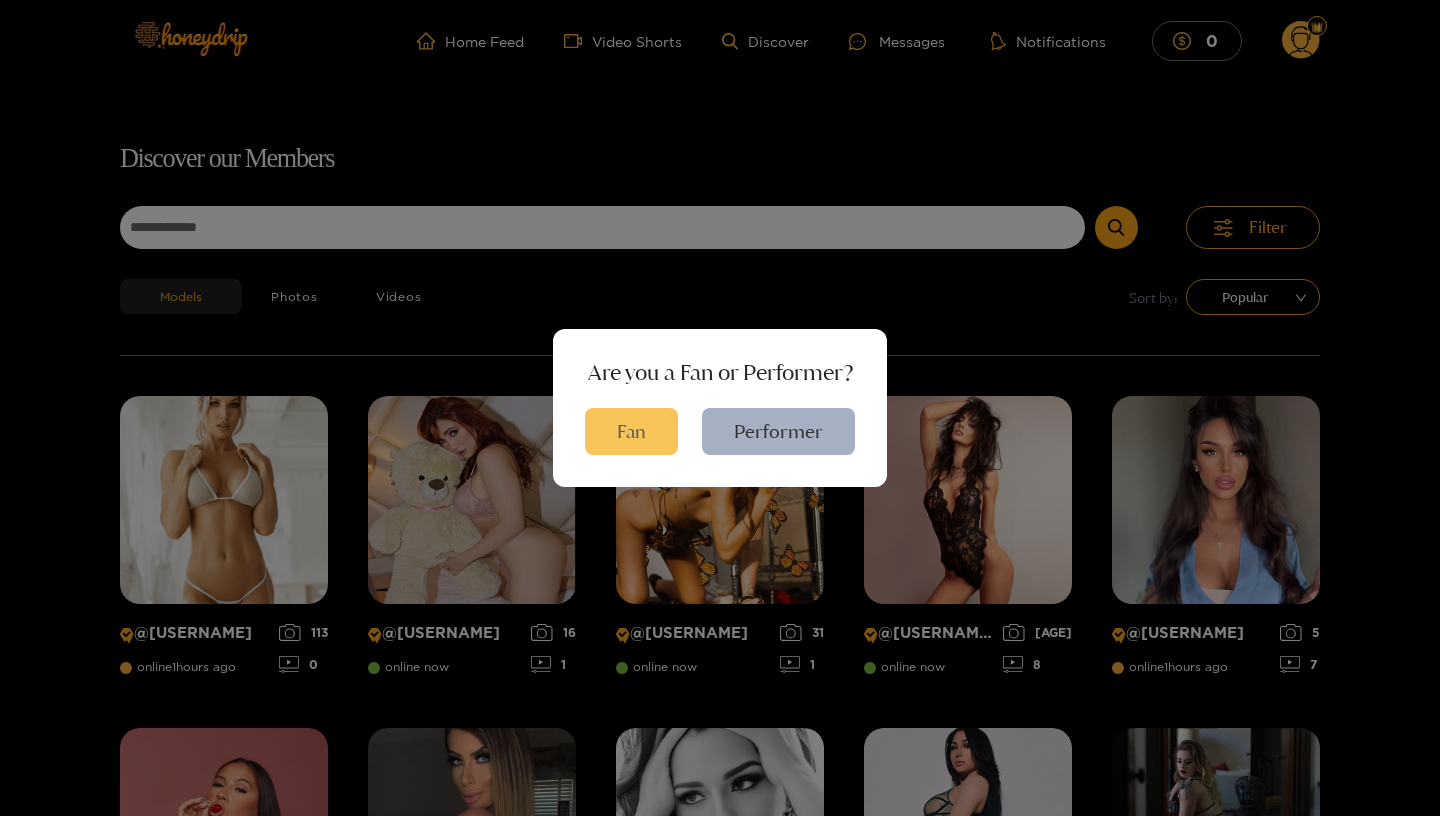 click on "Fan" at bounding box center [631, 431] 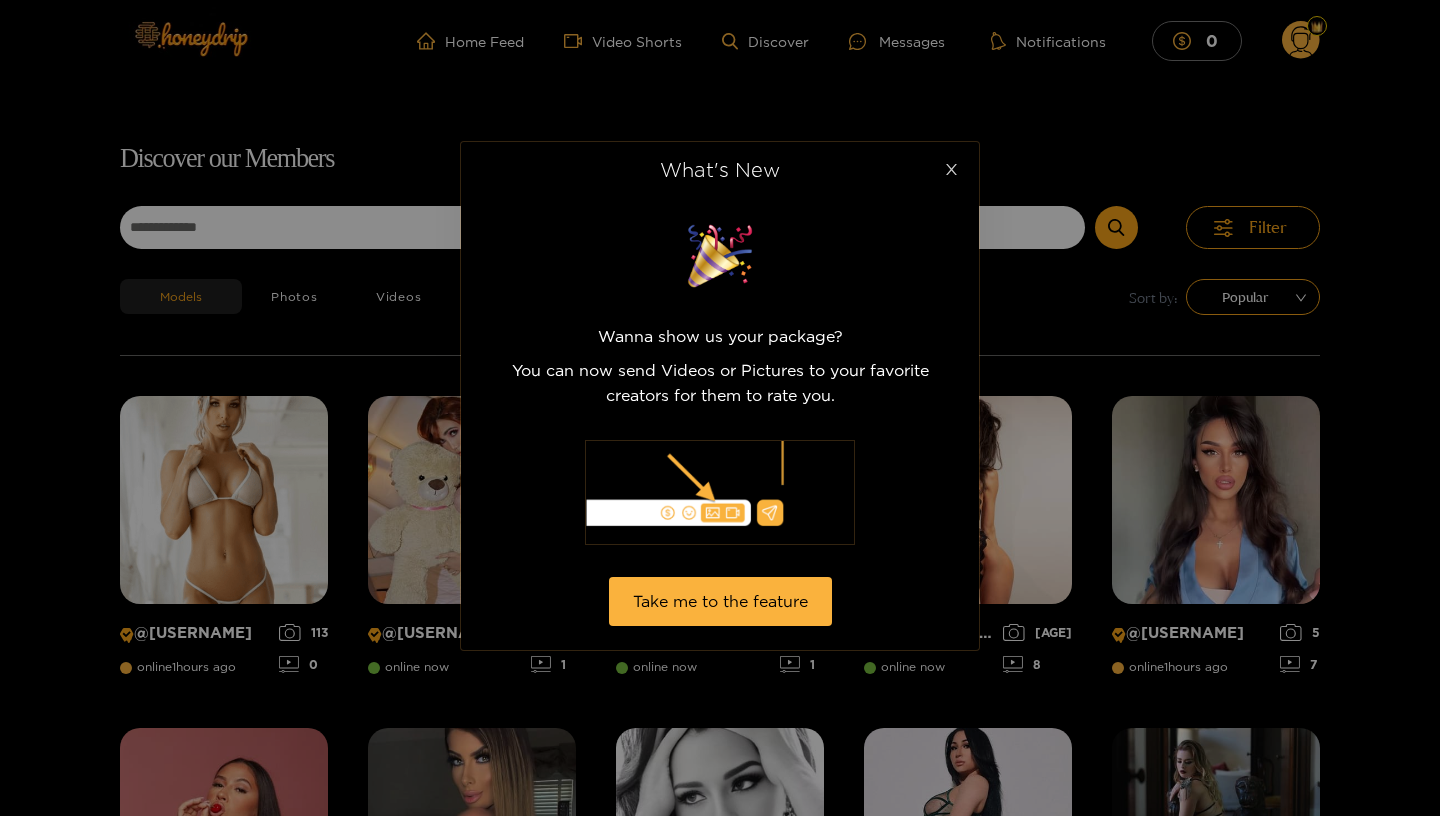 click 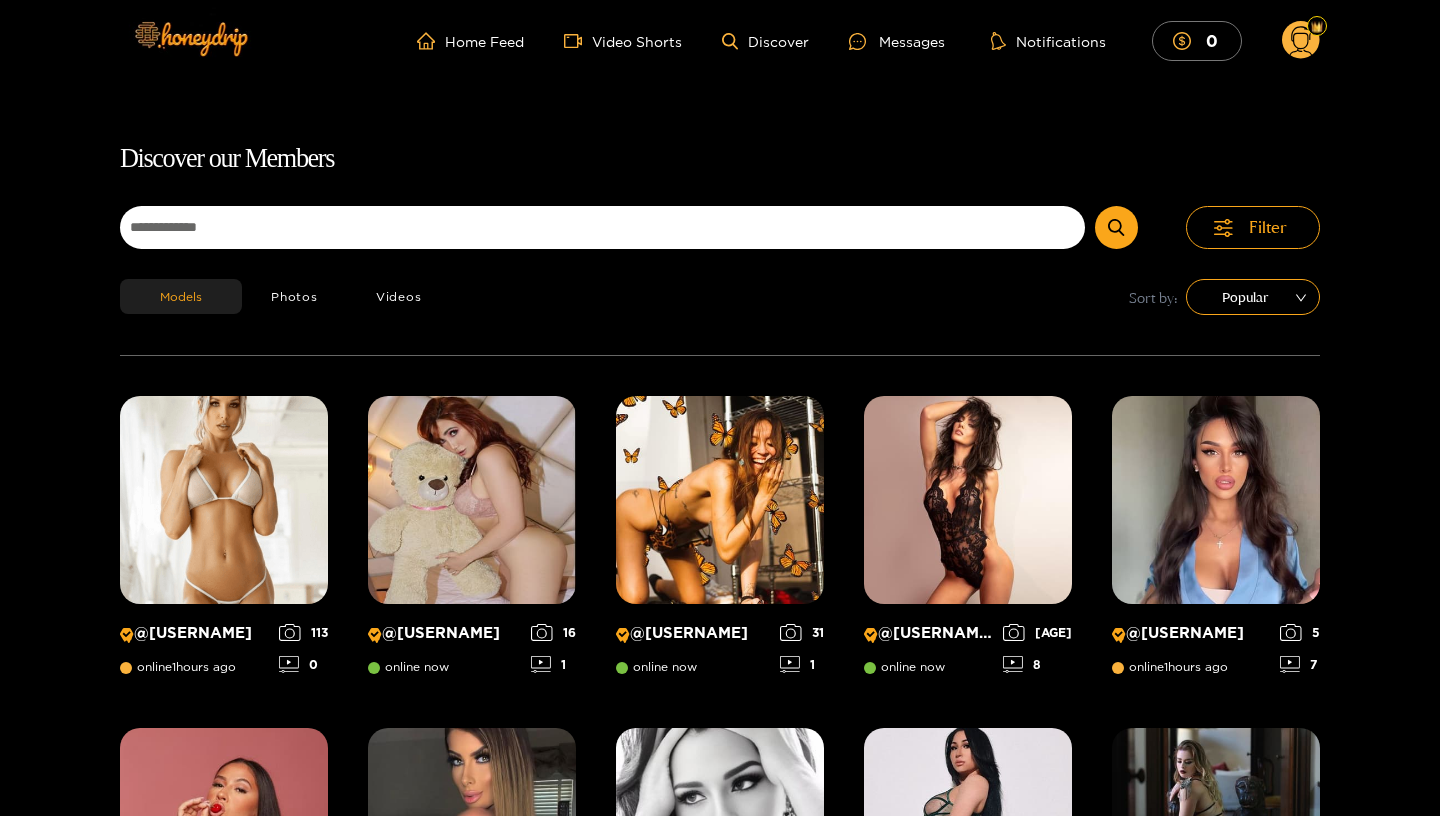 click 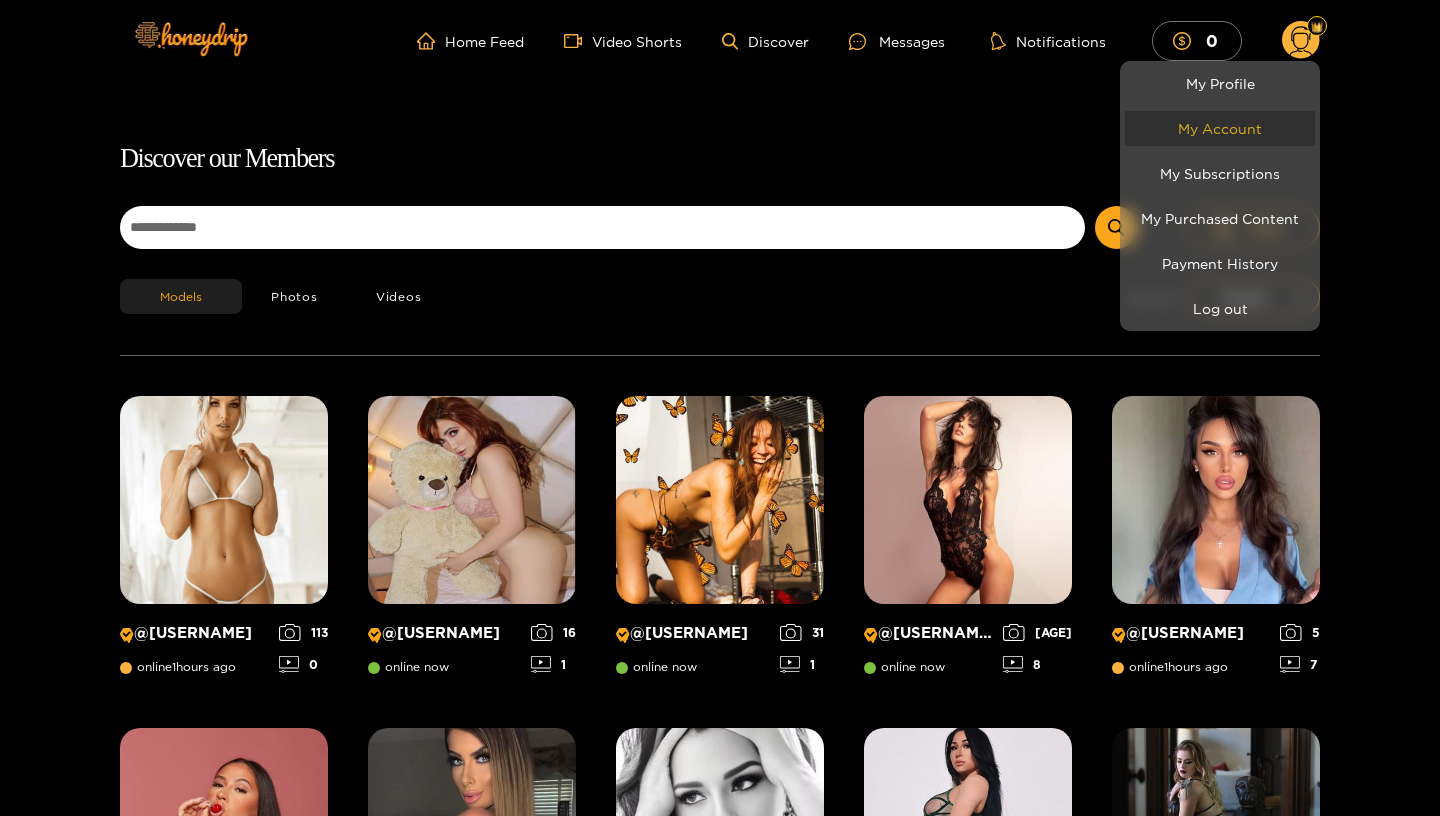 click on "My Account" at bounding box center [1220, 128] 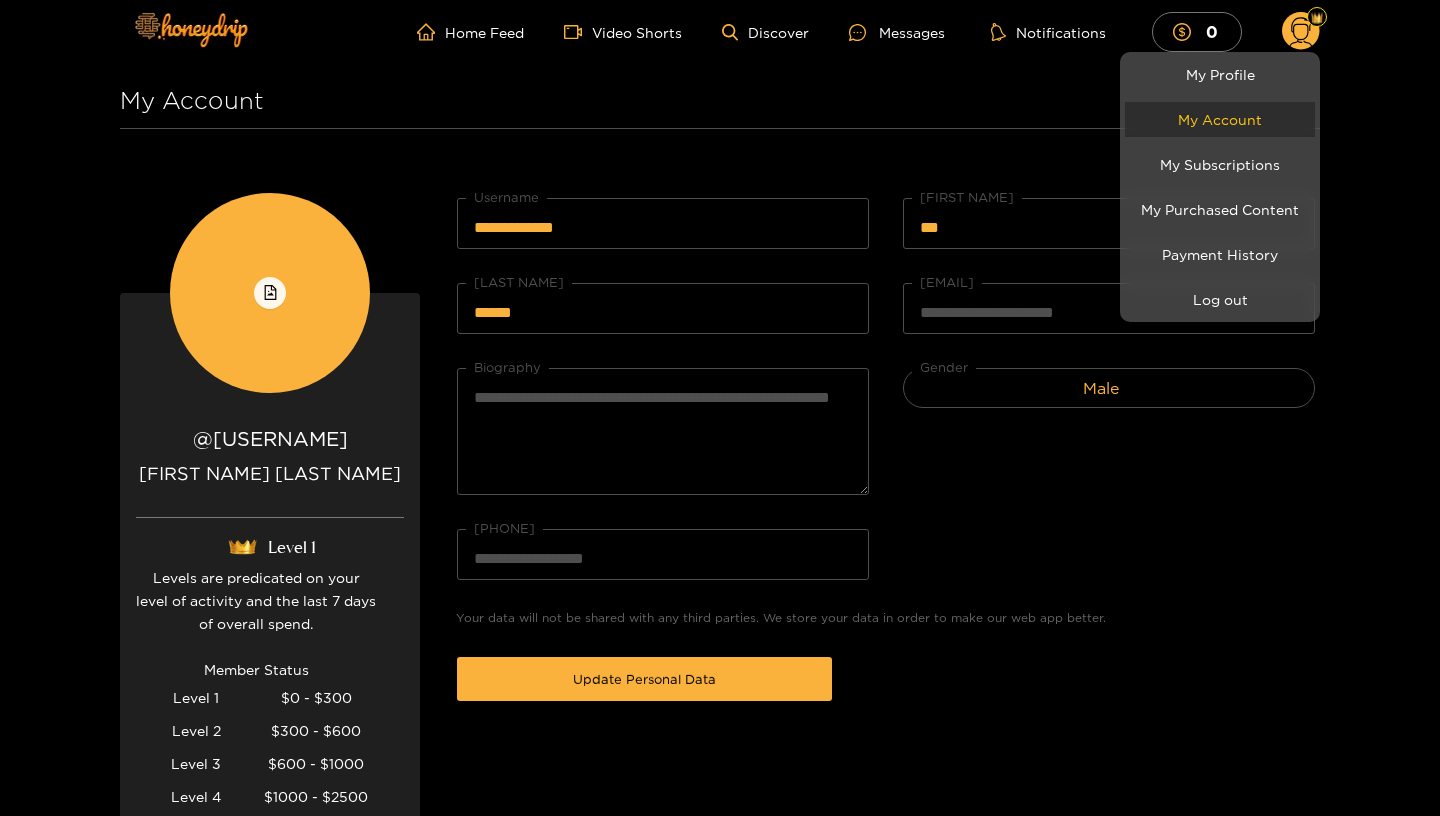 scroll, scrollTop: 0, scrollLeft: 0, axis: both 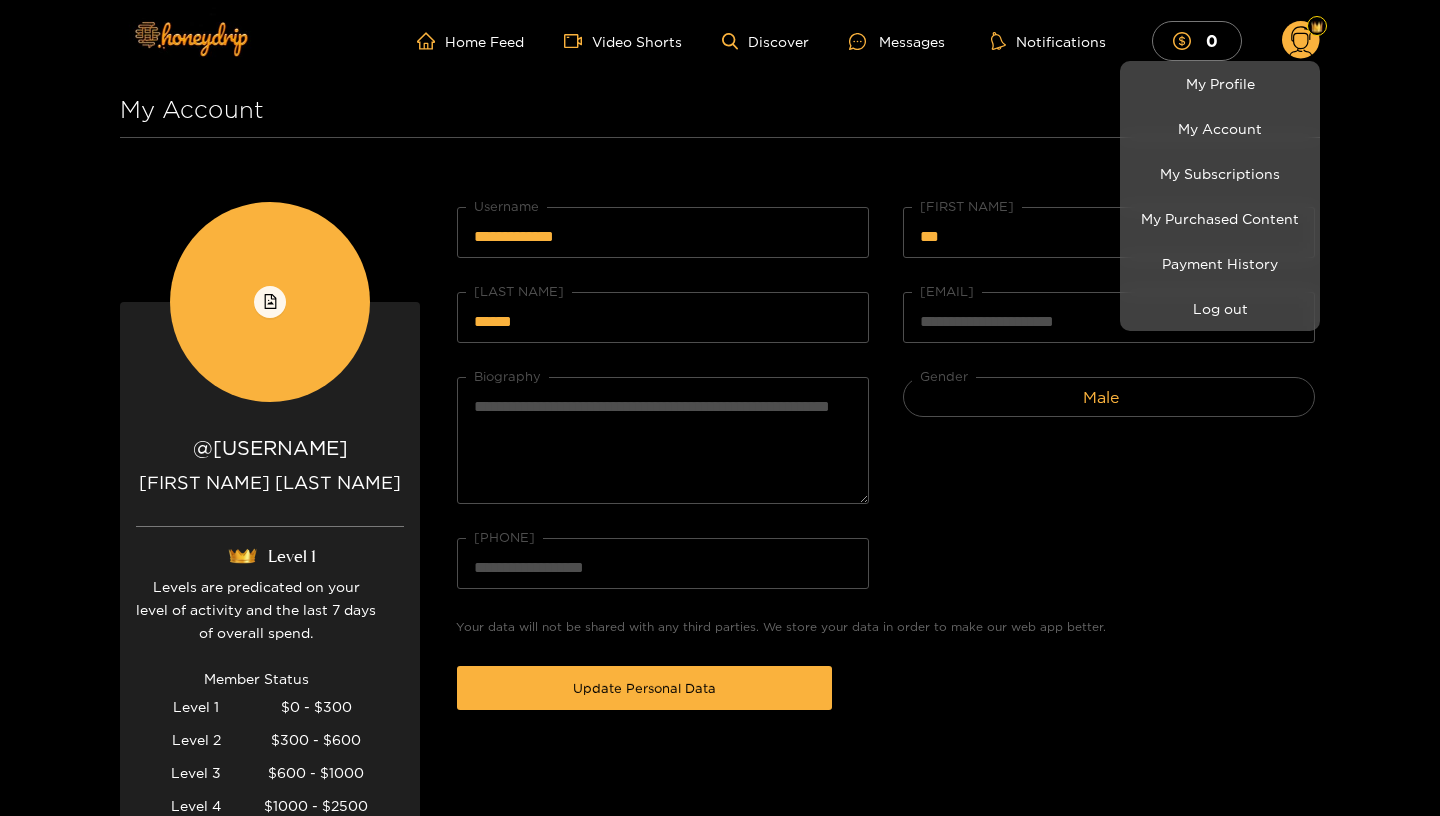 click at bounding box center [720, 408] 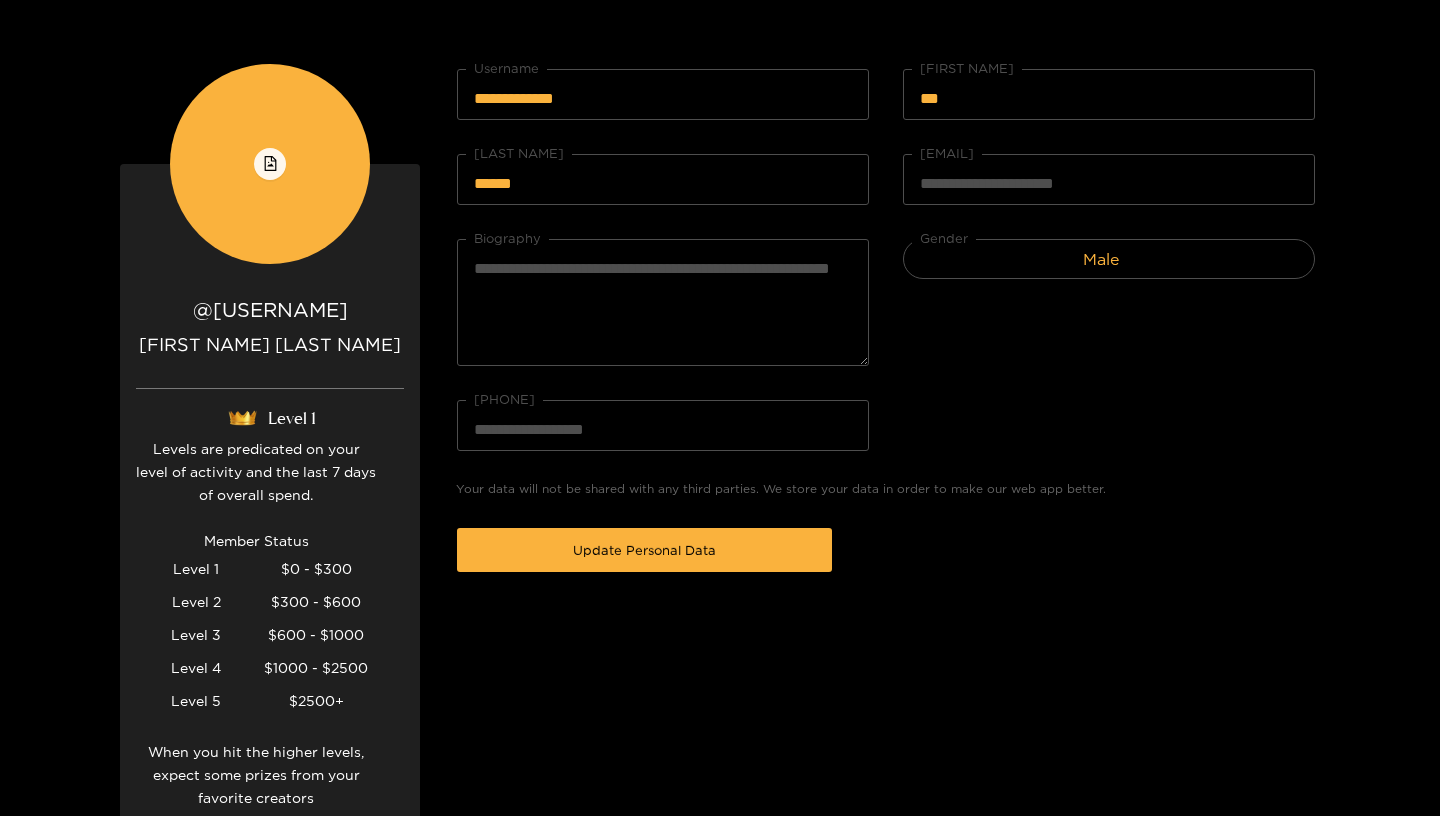 scroll, scrollTop: 0, scrollLeft: 0, axis: both 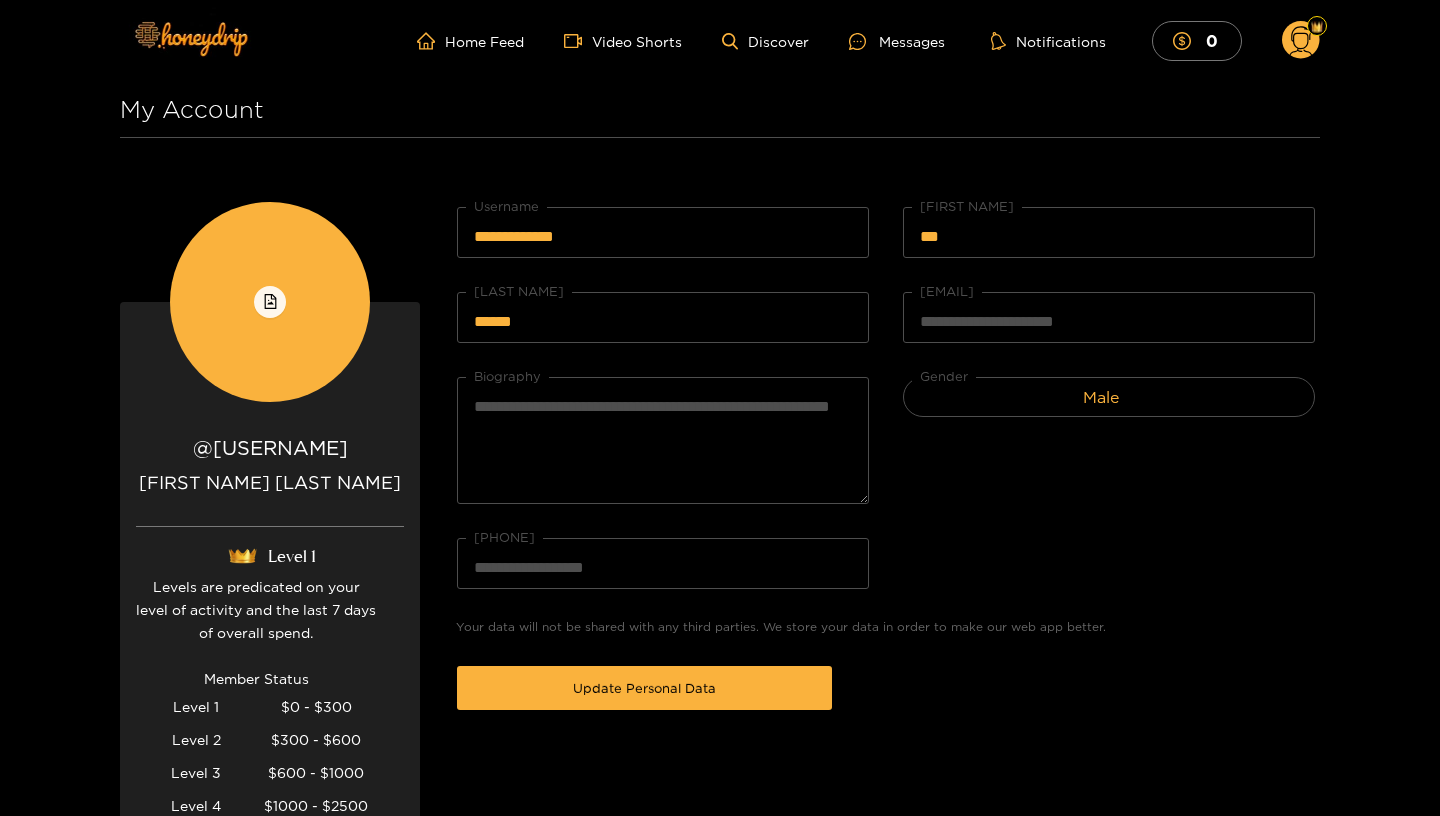 click 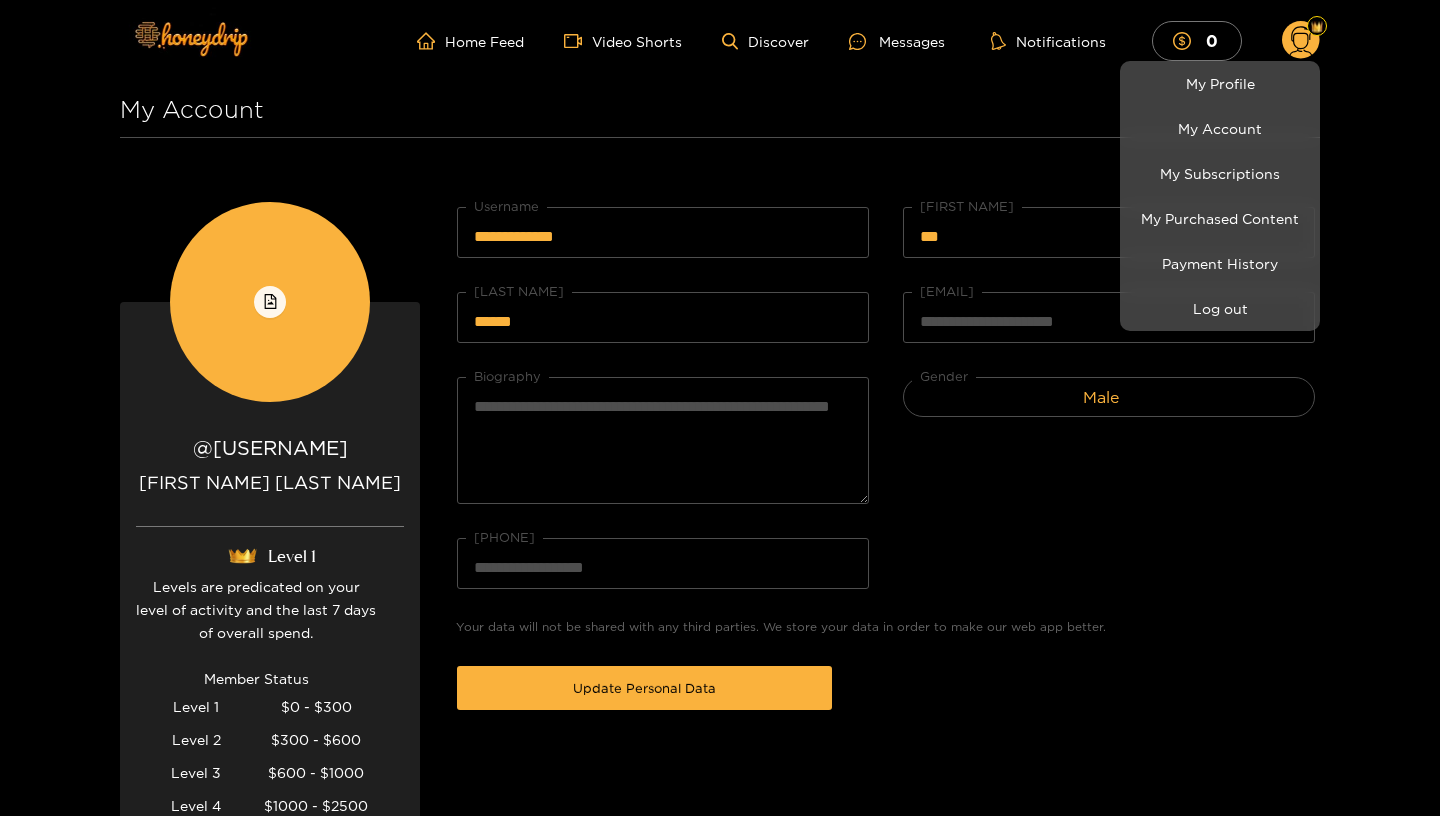 click at bounding box center (720, 408) 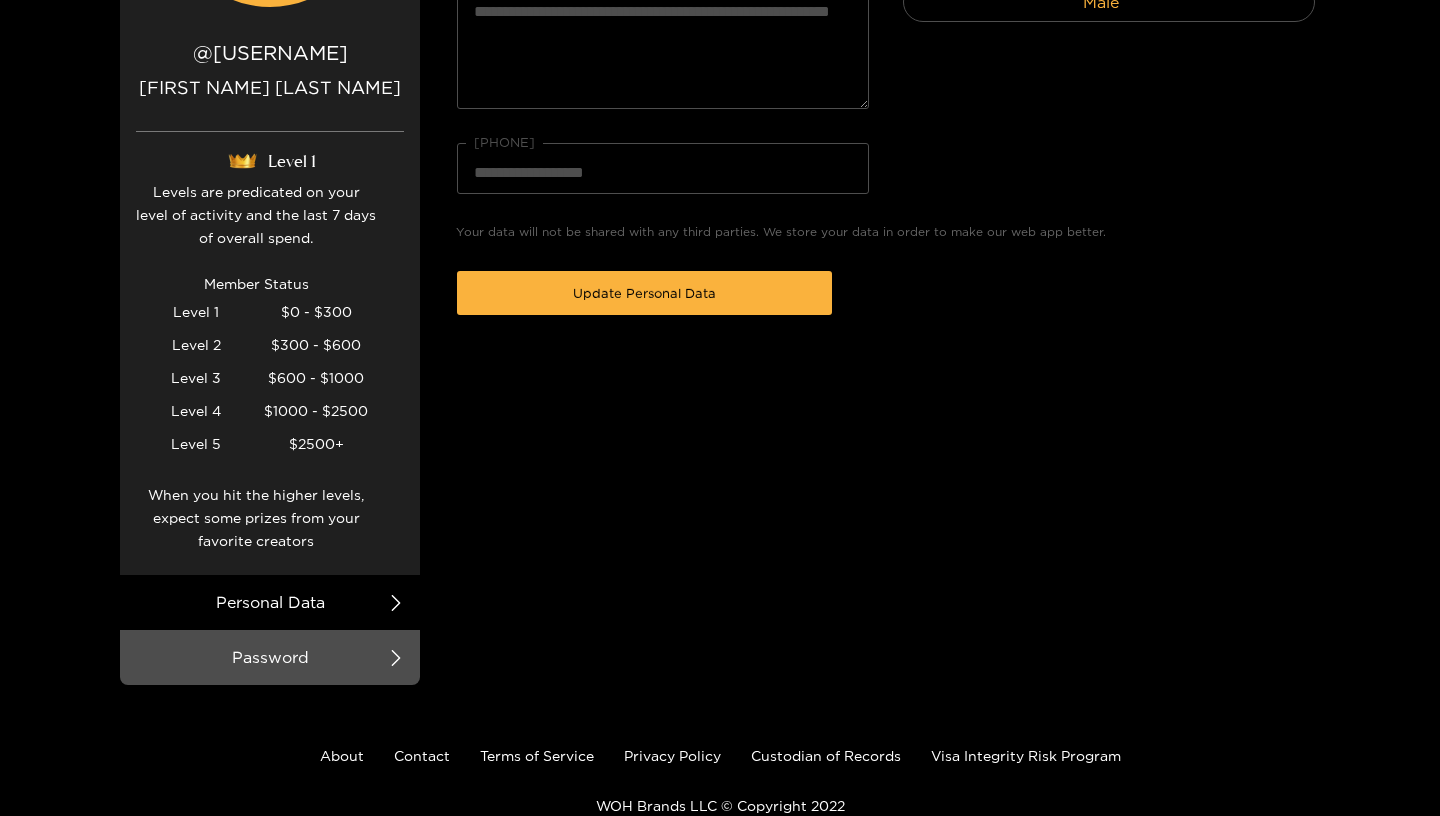 scroll, scrollTop: 482, scrollLeft: 0, axis: vertical 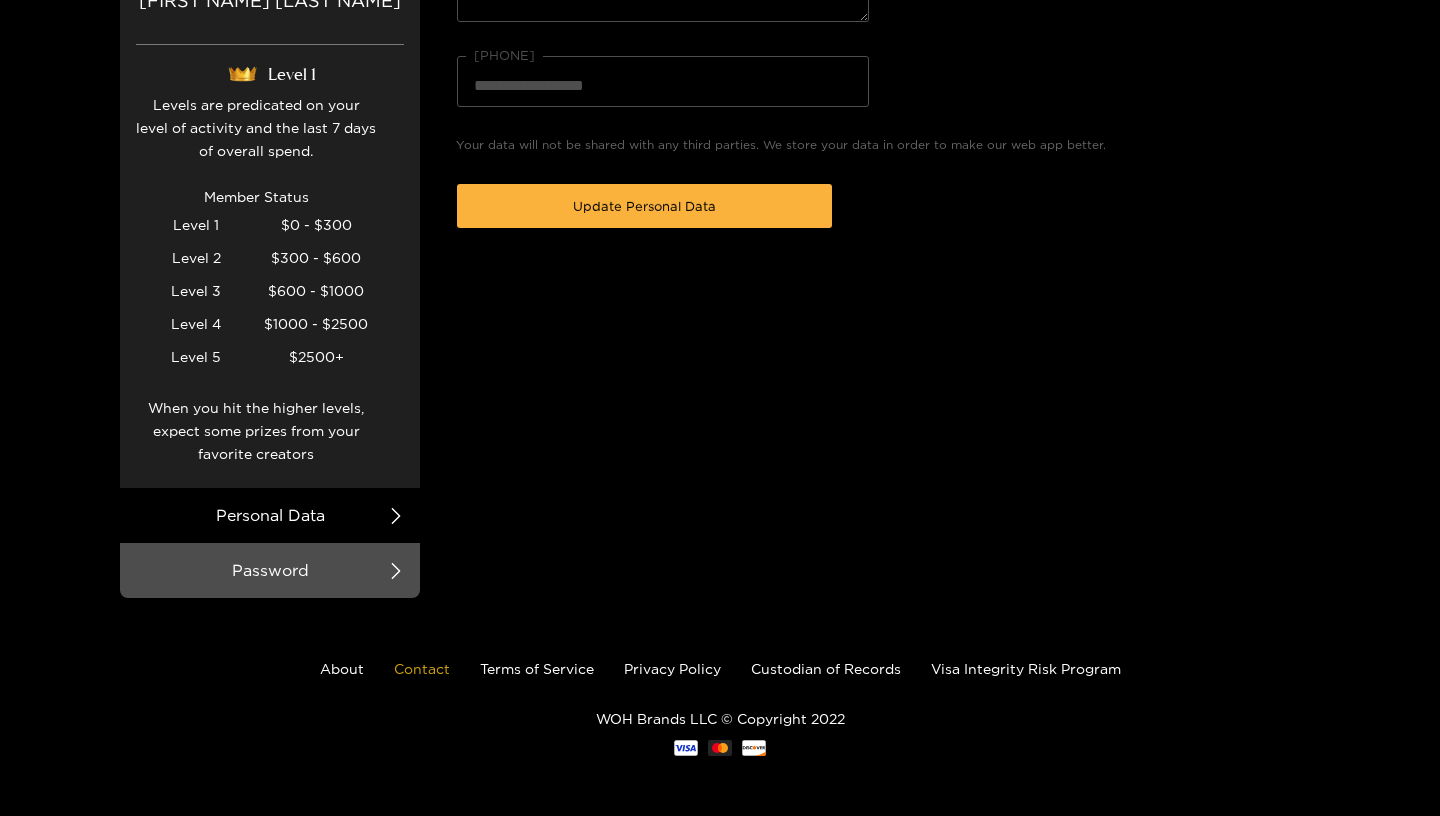 click on "Contact" at bounding box center (422, 668) 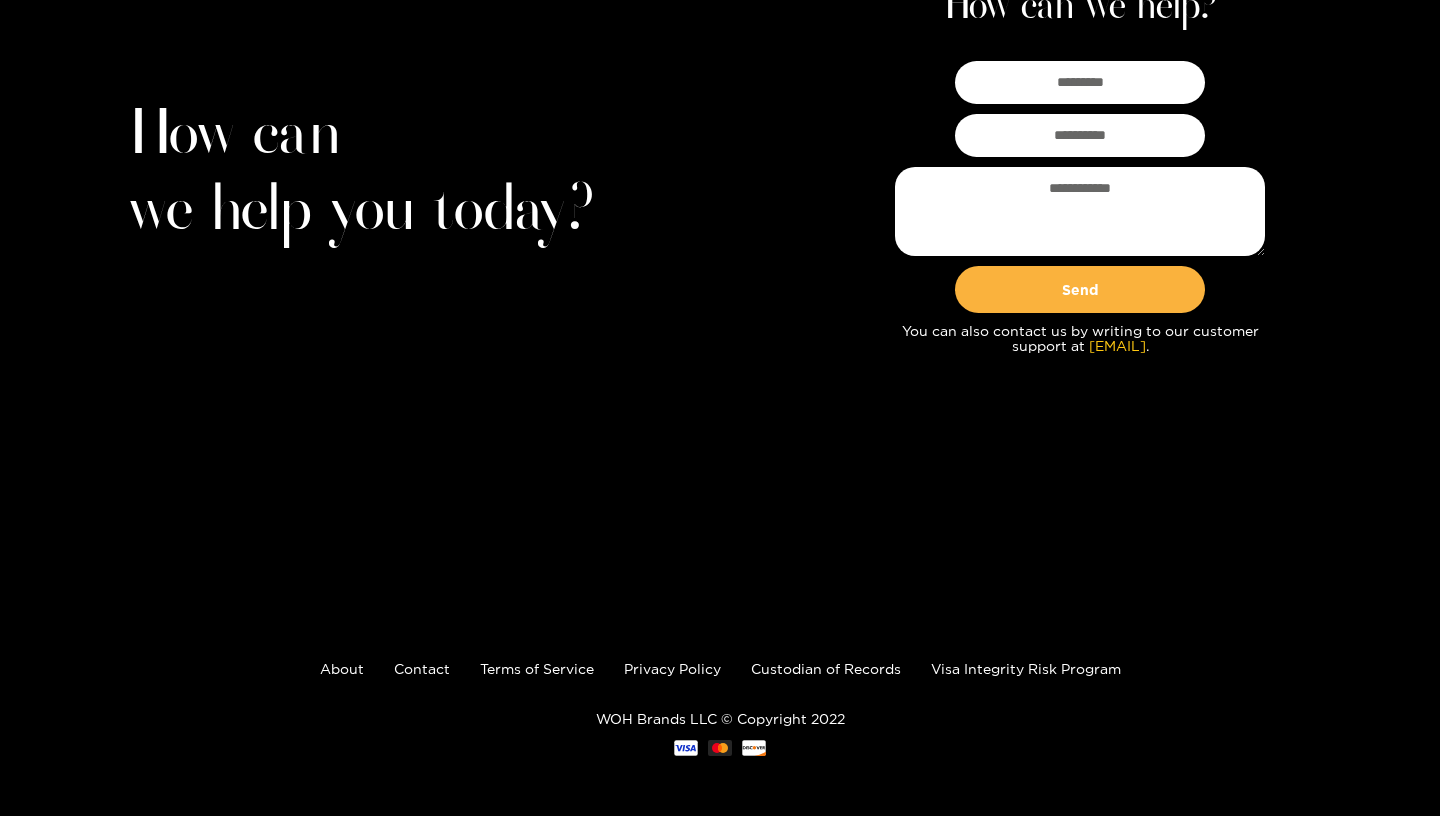 scroll, scrollTop: 0, scrollLeft: 0, axis: both 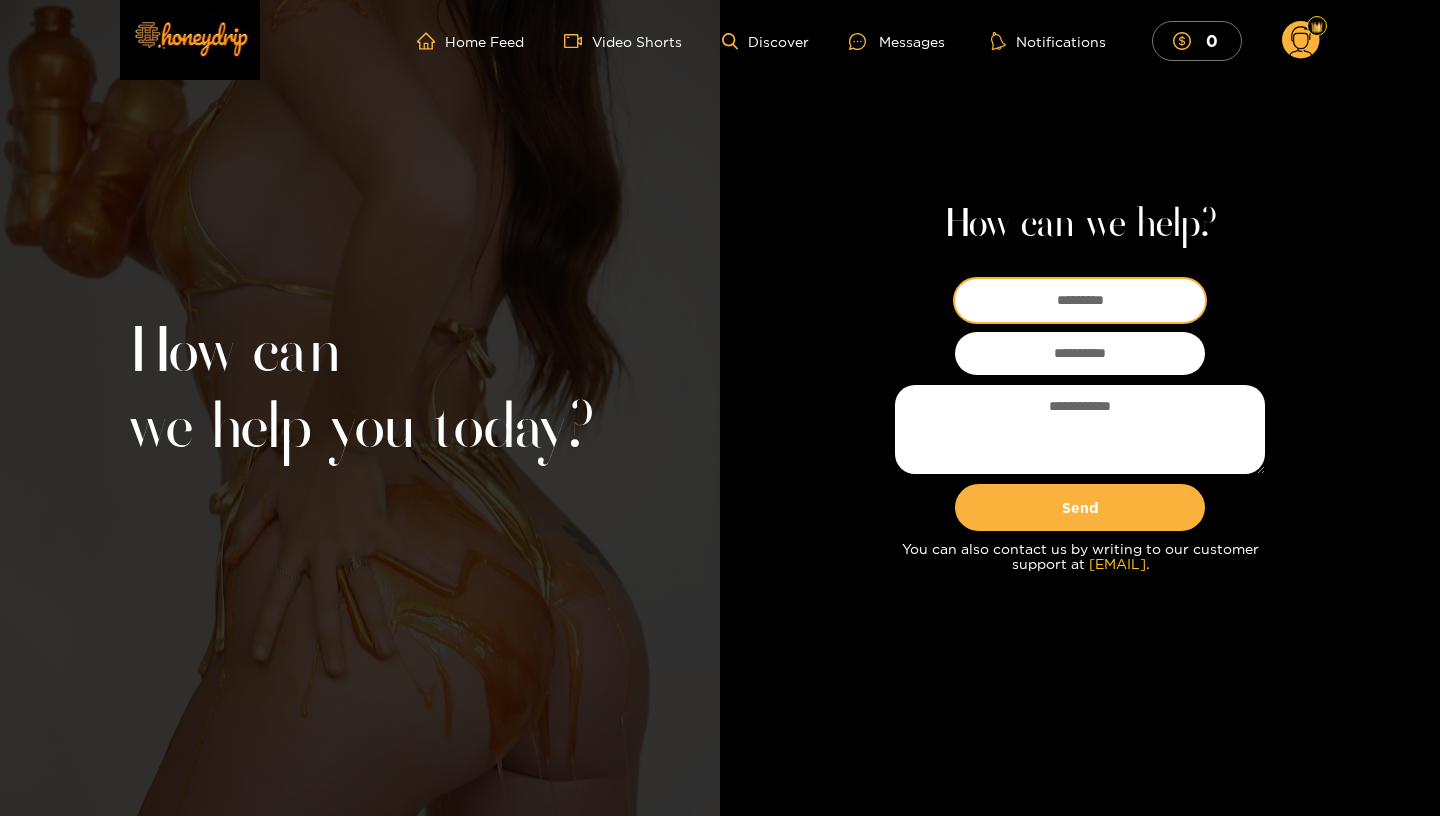 click at bounding box center (1080, 300) 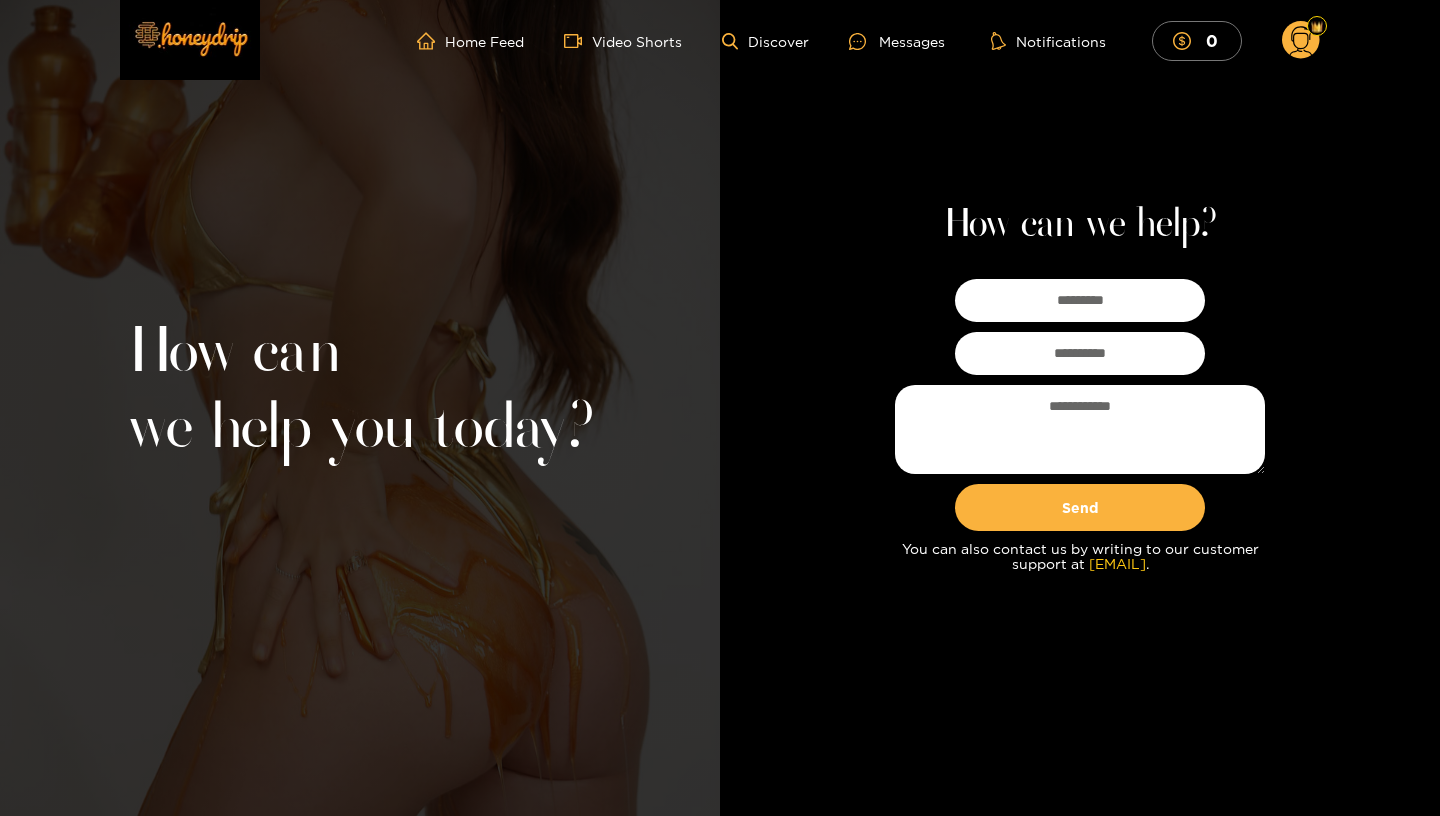 click on "Send You can also contact us by writing to our customer support at   [EMAIL] ." at bounding box center [1080, 432] 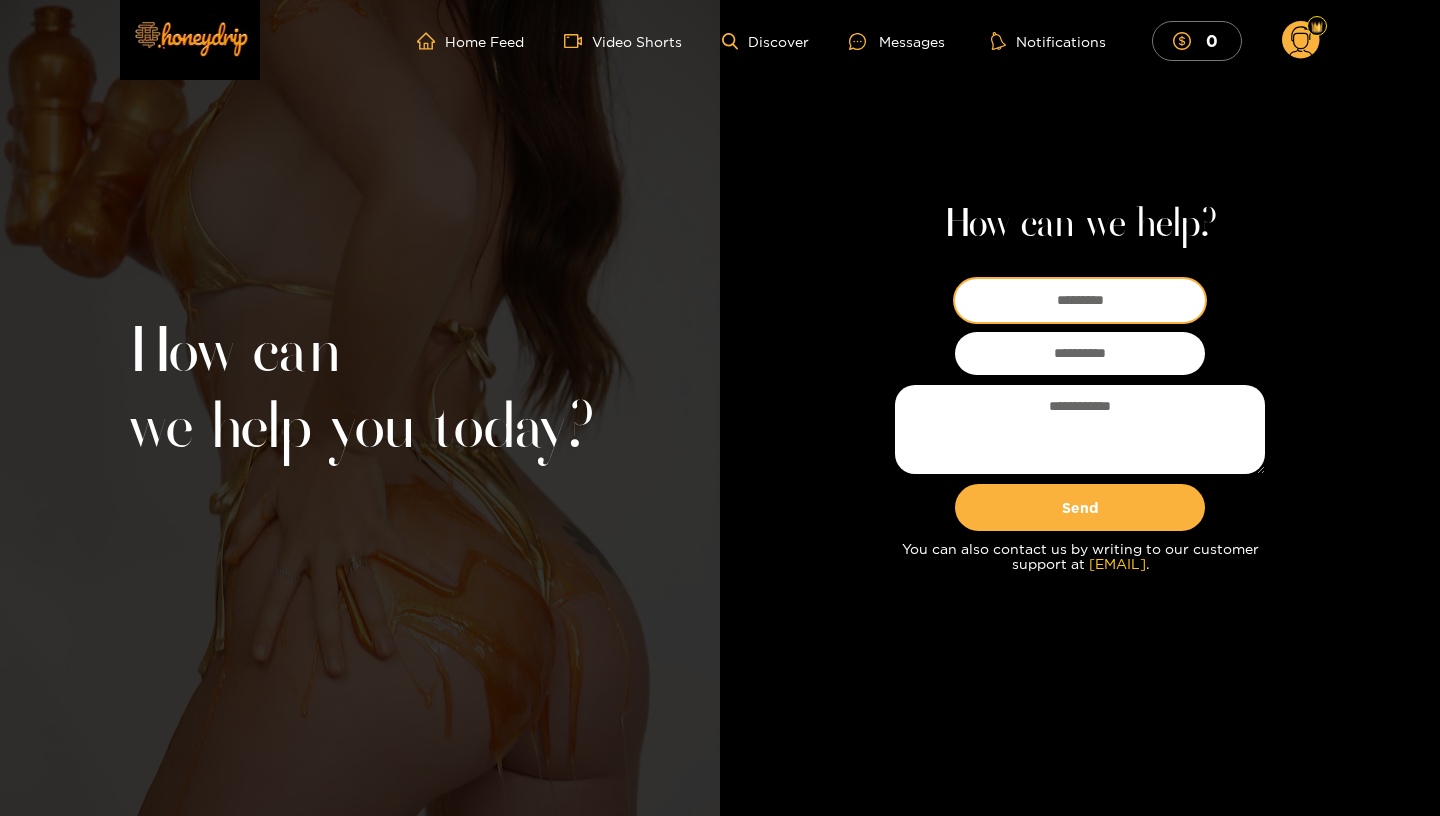 click at bounding box center (1080, 300) 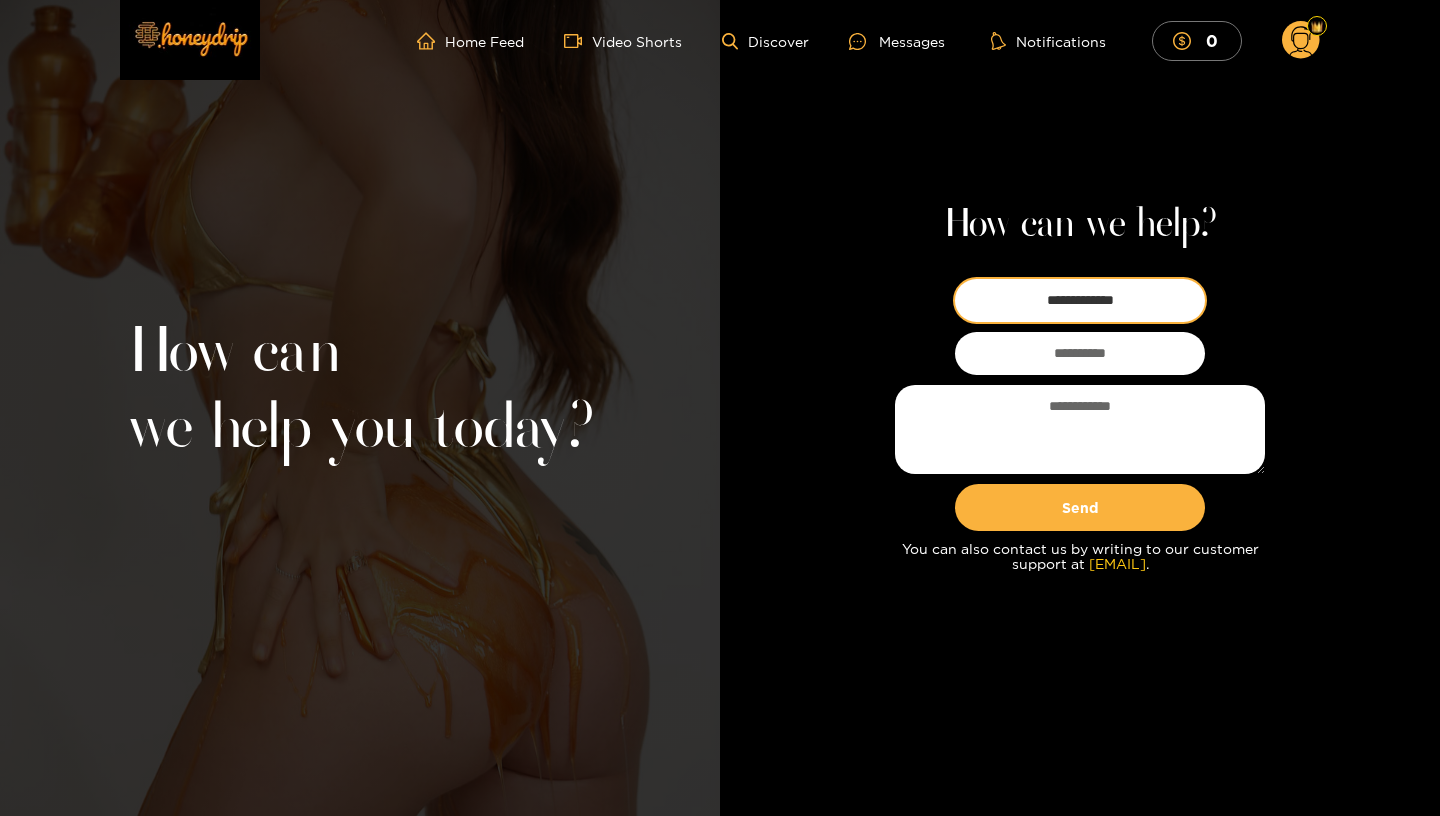 type on "**********" 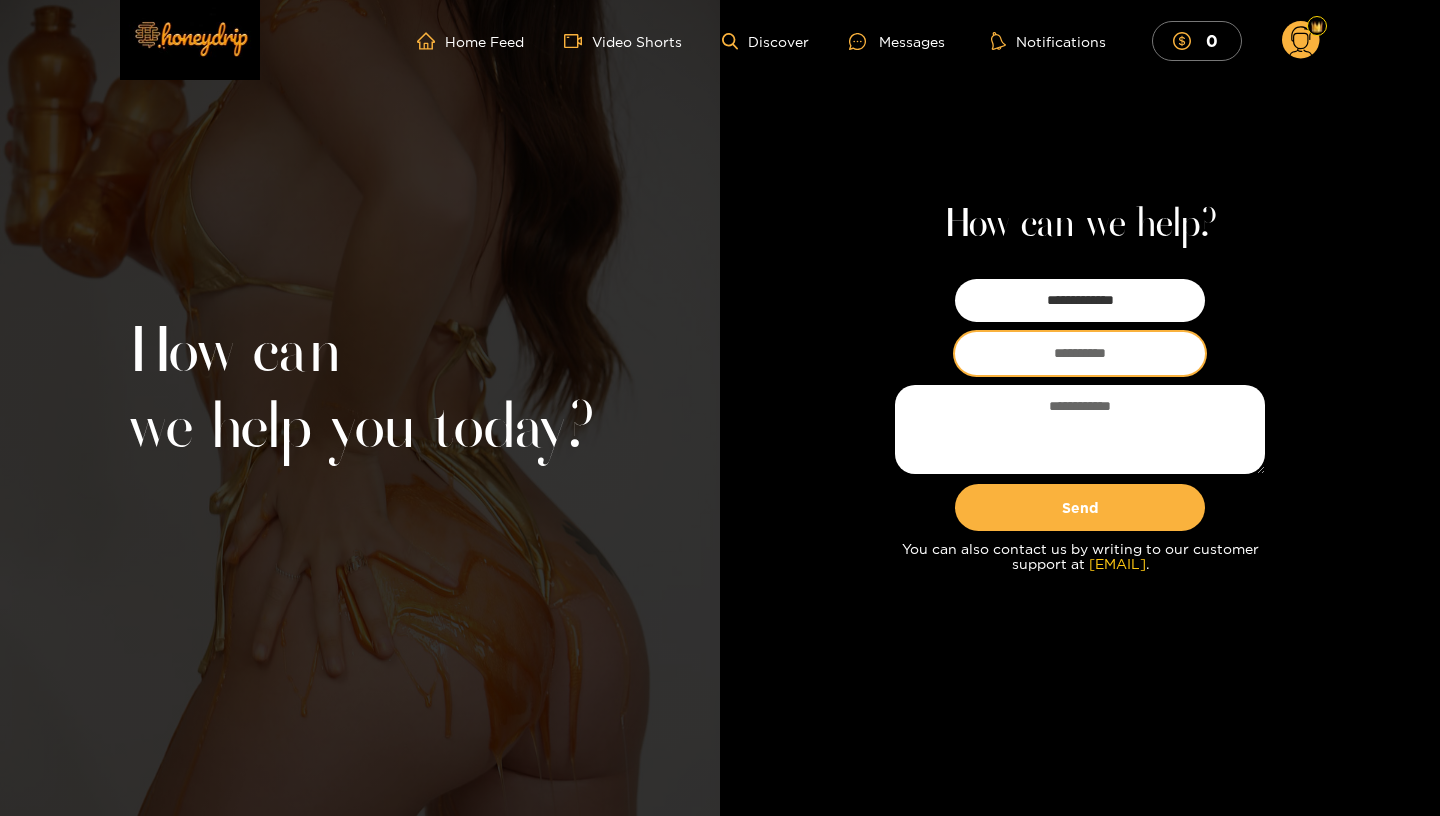 click at bounding box center (1080, 353) 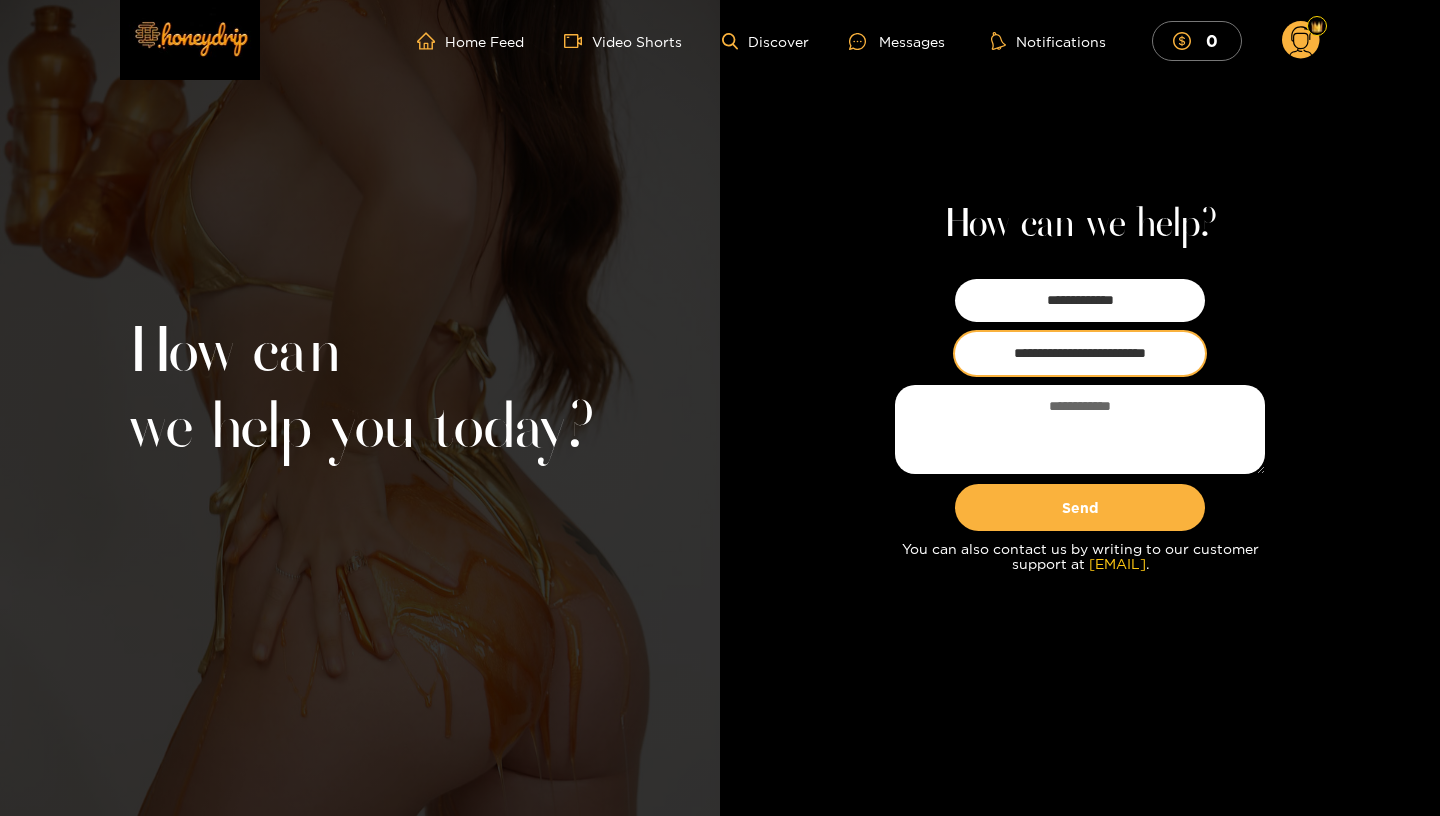 type on "**********" 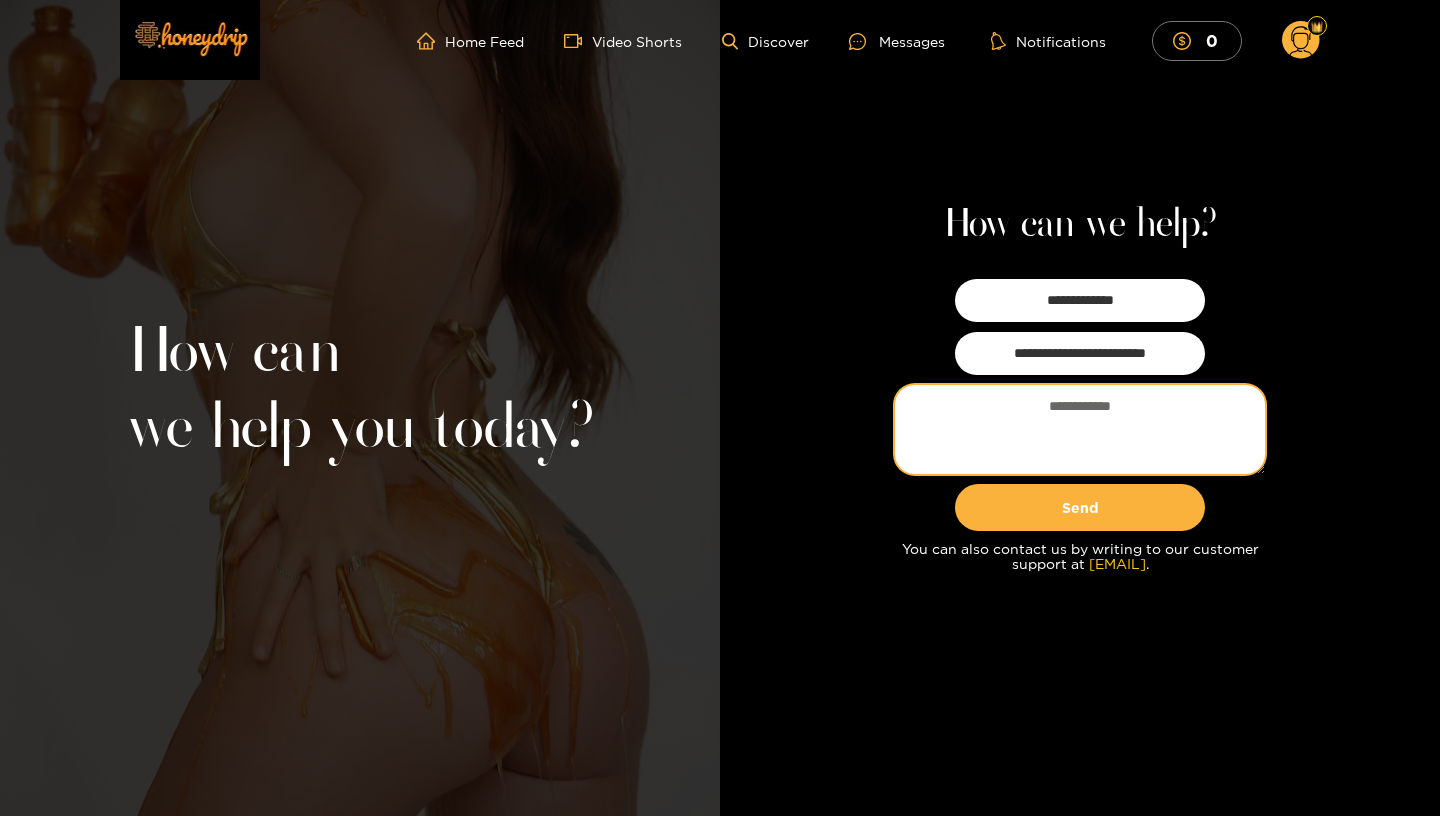 click at bounding box center (1080, 429) 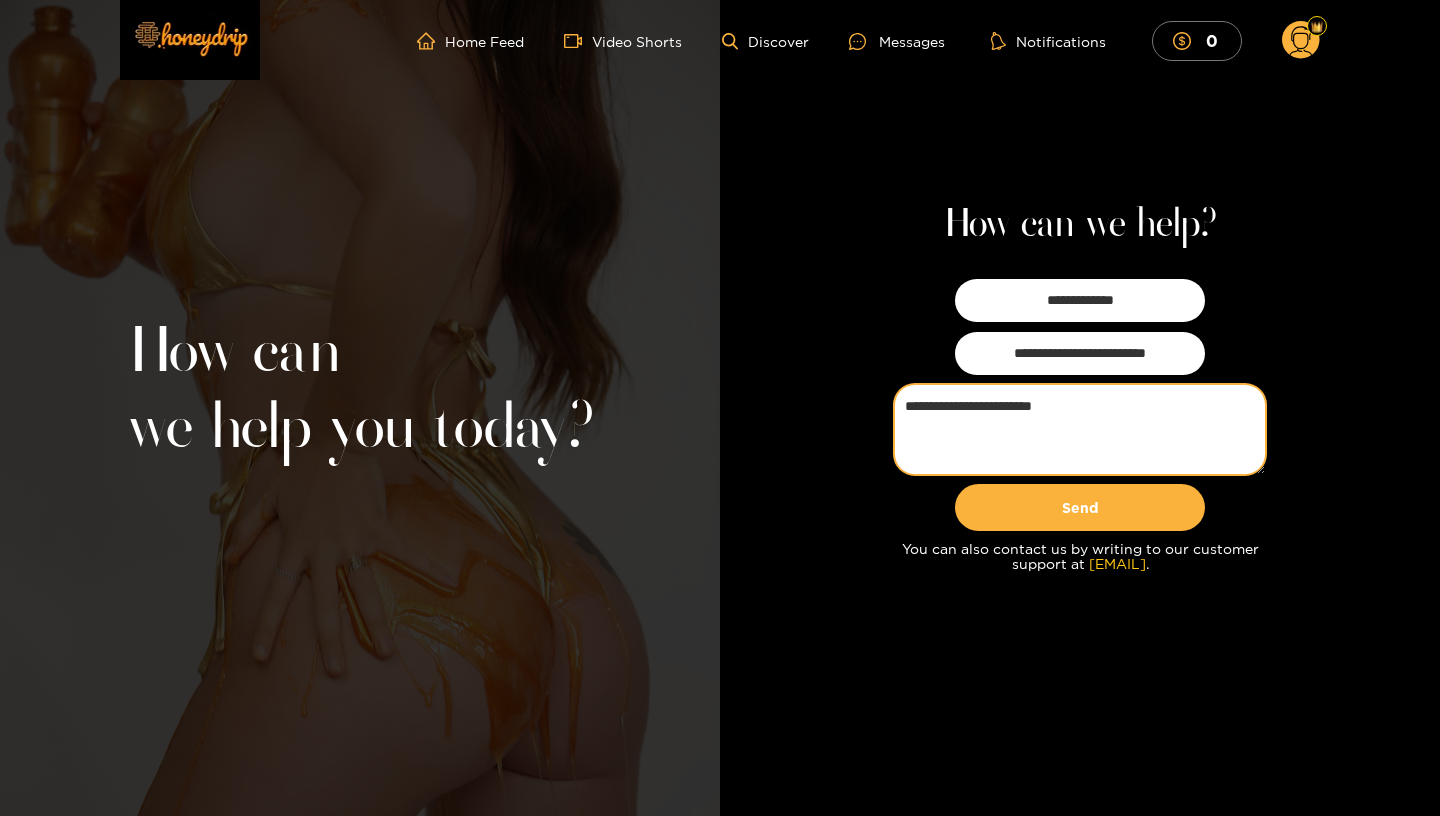 click on "**********" at bounding box center (1080, 429) 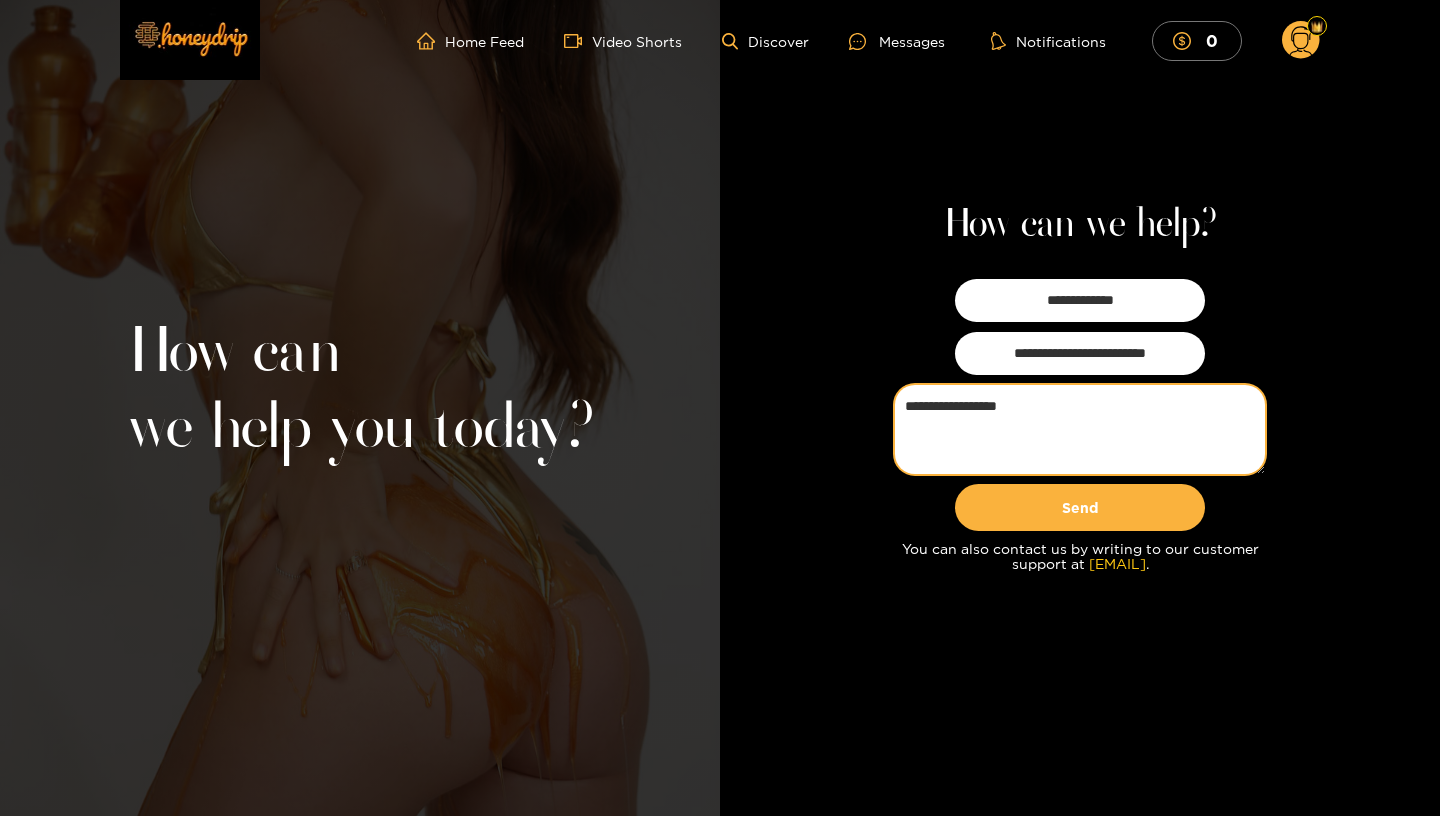 click on "**********" at bounding box center (1080, 429) 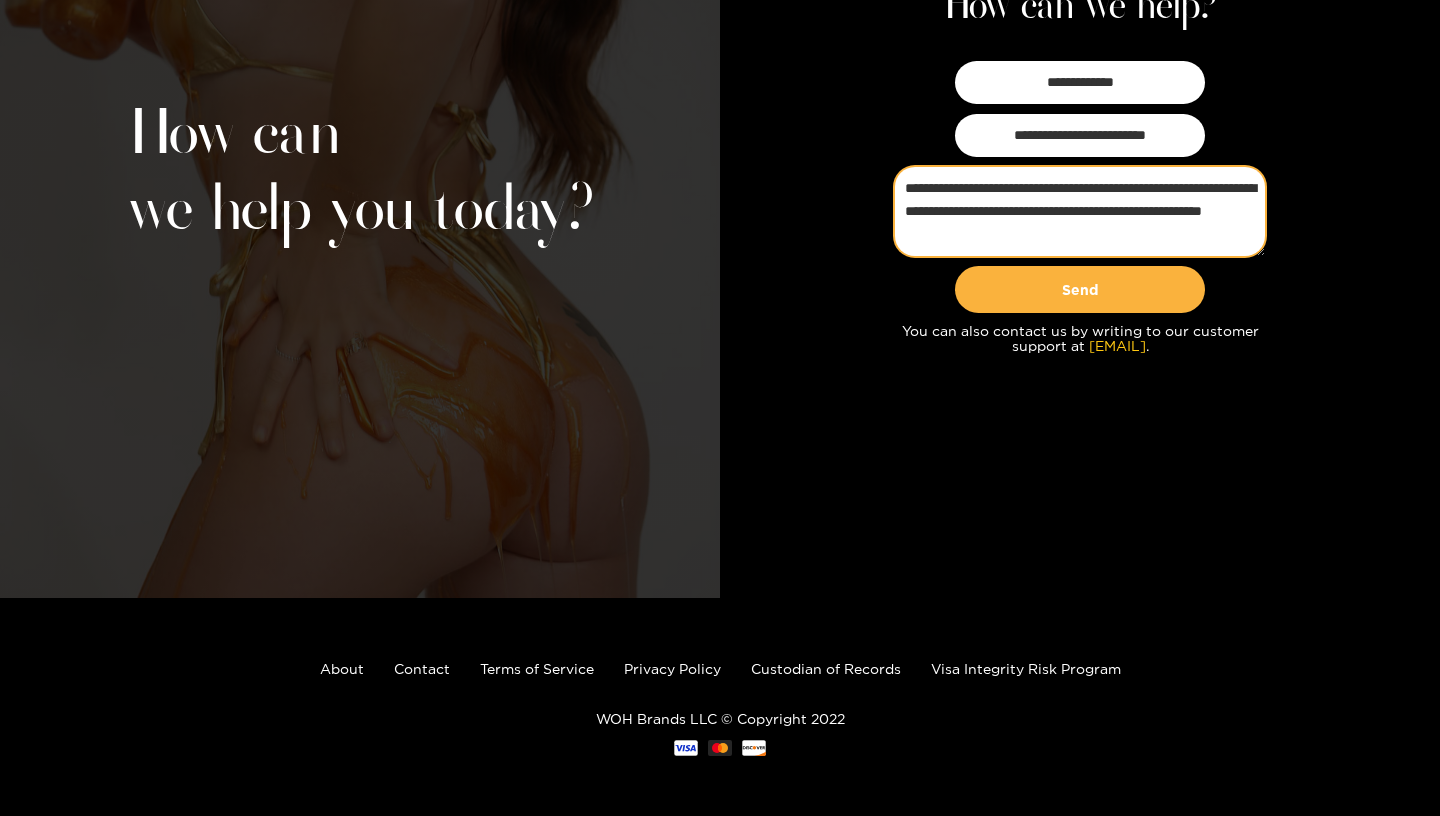 scroll, scrollTop: 0, scrollLeft: 0, axis: both 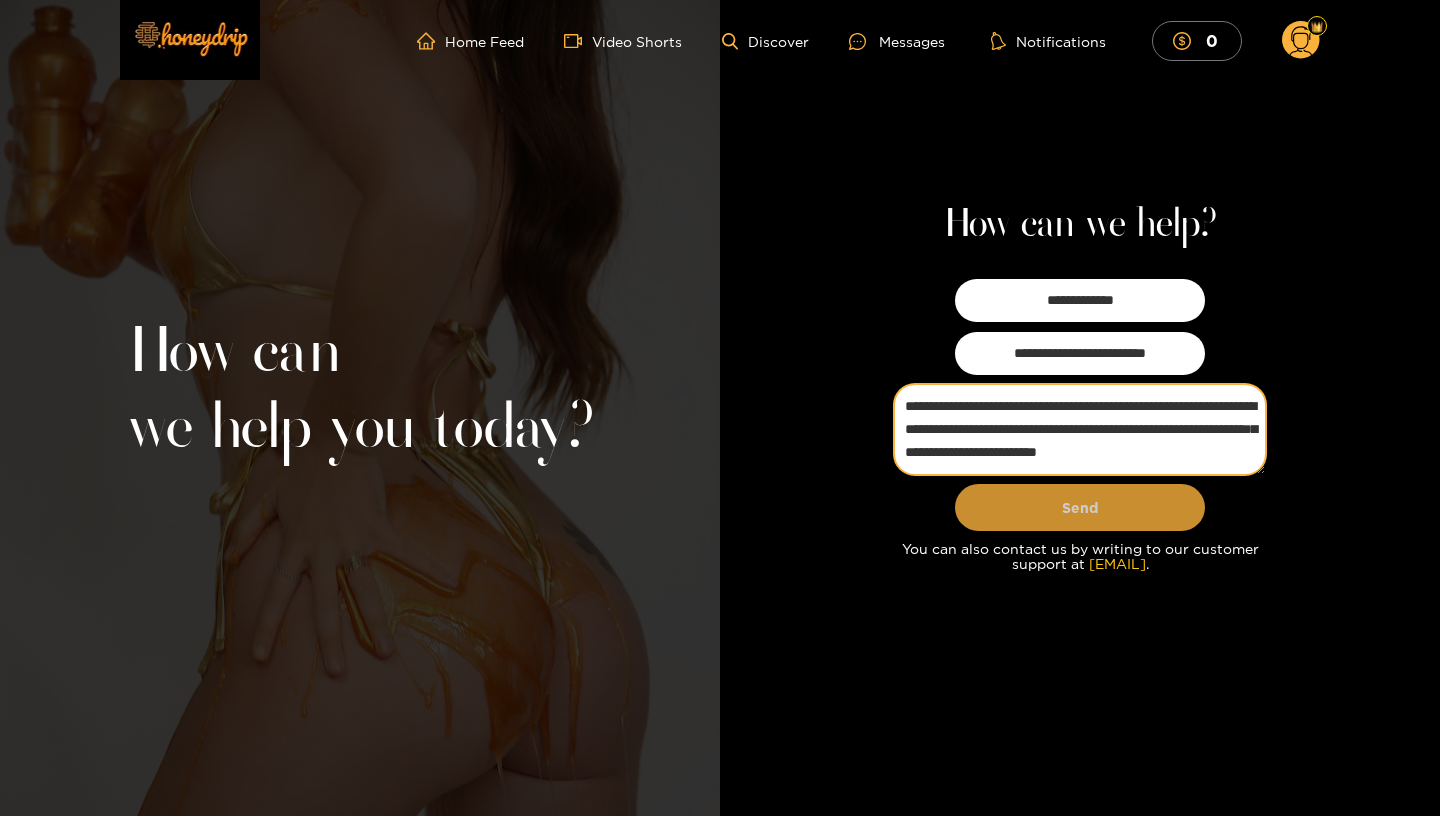 type on "**********" 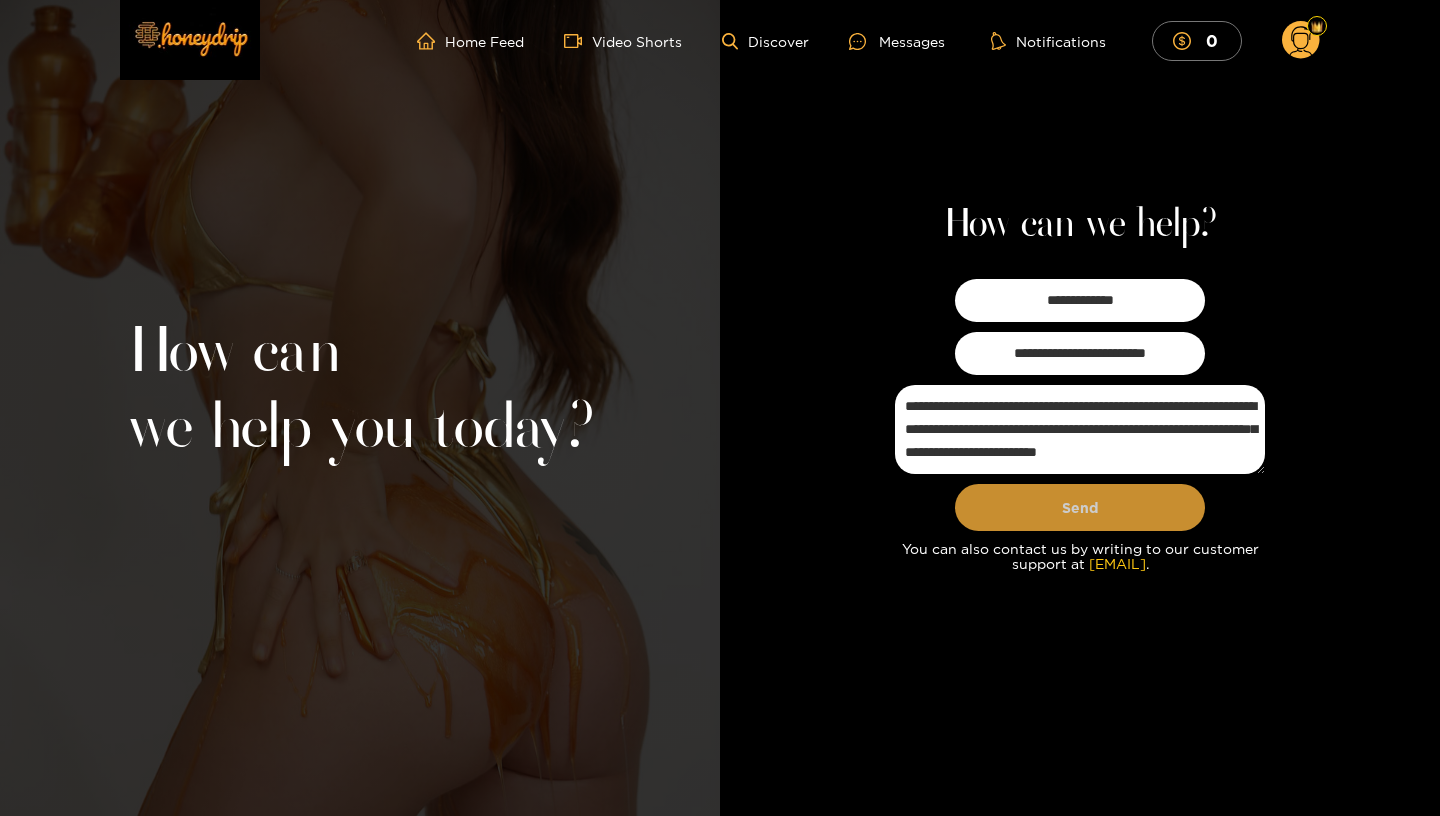click on "Send" at bounding box center [1080, 507] 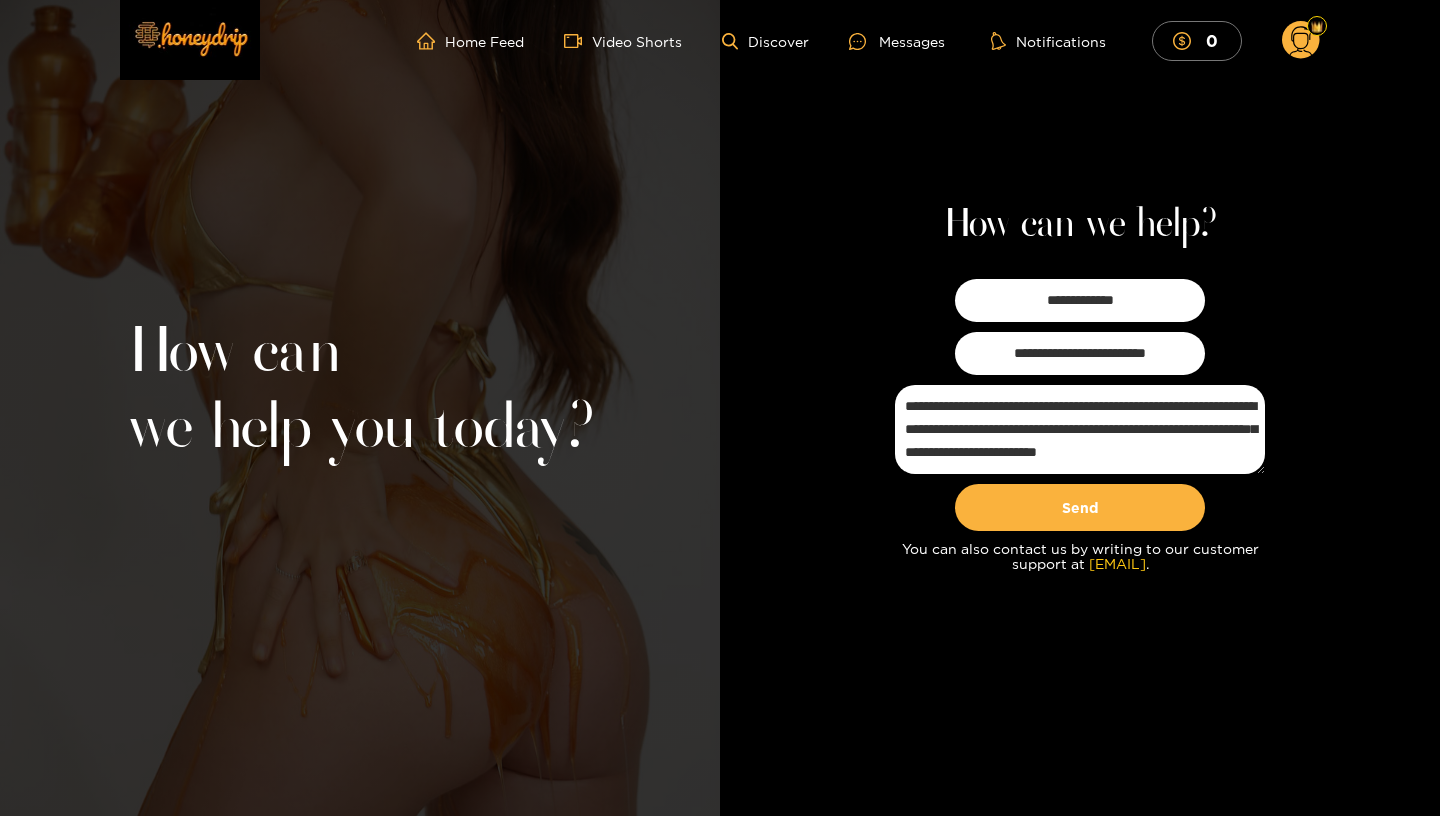 scroll, scrollTop: 0, scrollLeft: 0, axis: both 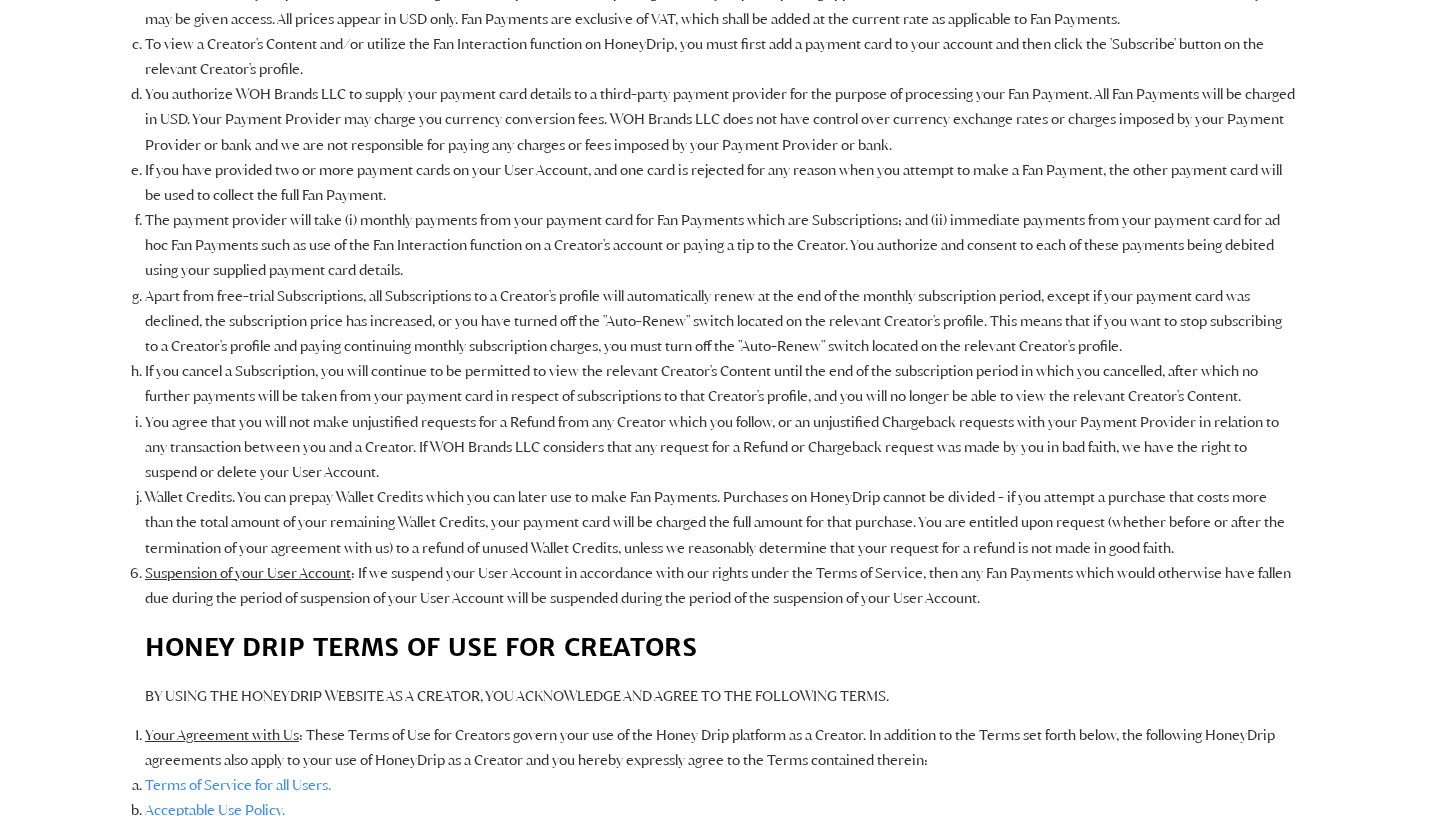 click on "If you cancel a Subscription, you will continue to be permitted to view the relevant Creator's Content until the end of the subscription period in which you cancelled, after which no further payments will be taken from your payment card in respect of subscriptions to that Creator's profile, and you will no longer be able to view the relevant Creator's Content." at bounding box center (720, 384) 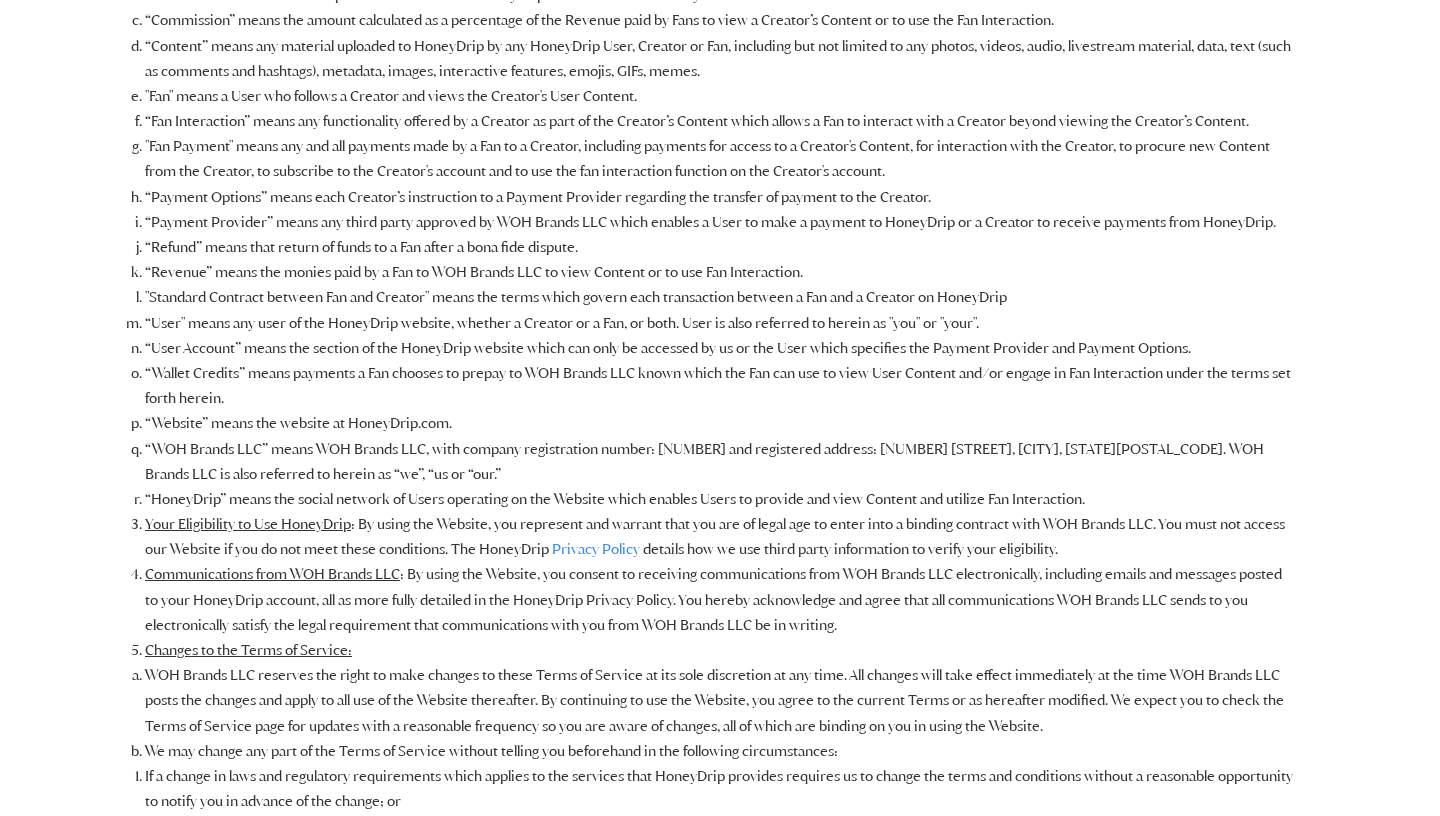 scroll, scrollTop: 0, scrollLeft: 0, axis: both 